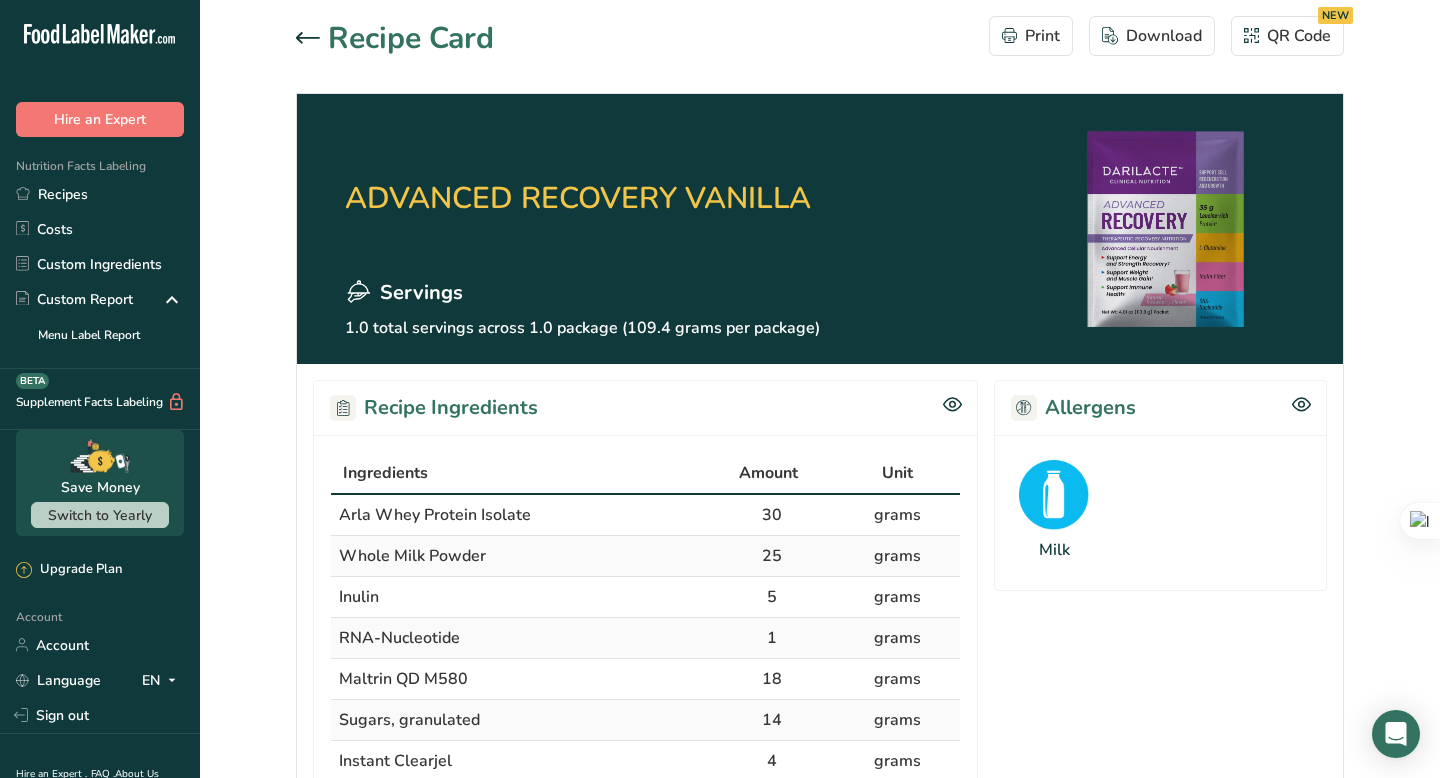 scroll, scrollTop: 0, scrollLeft: 0, axis: both 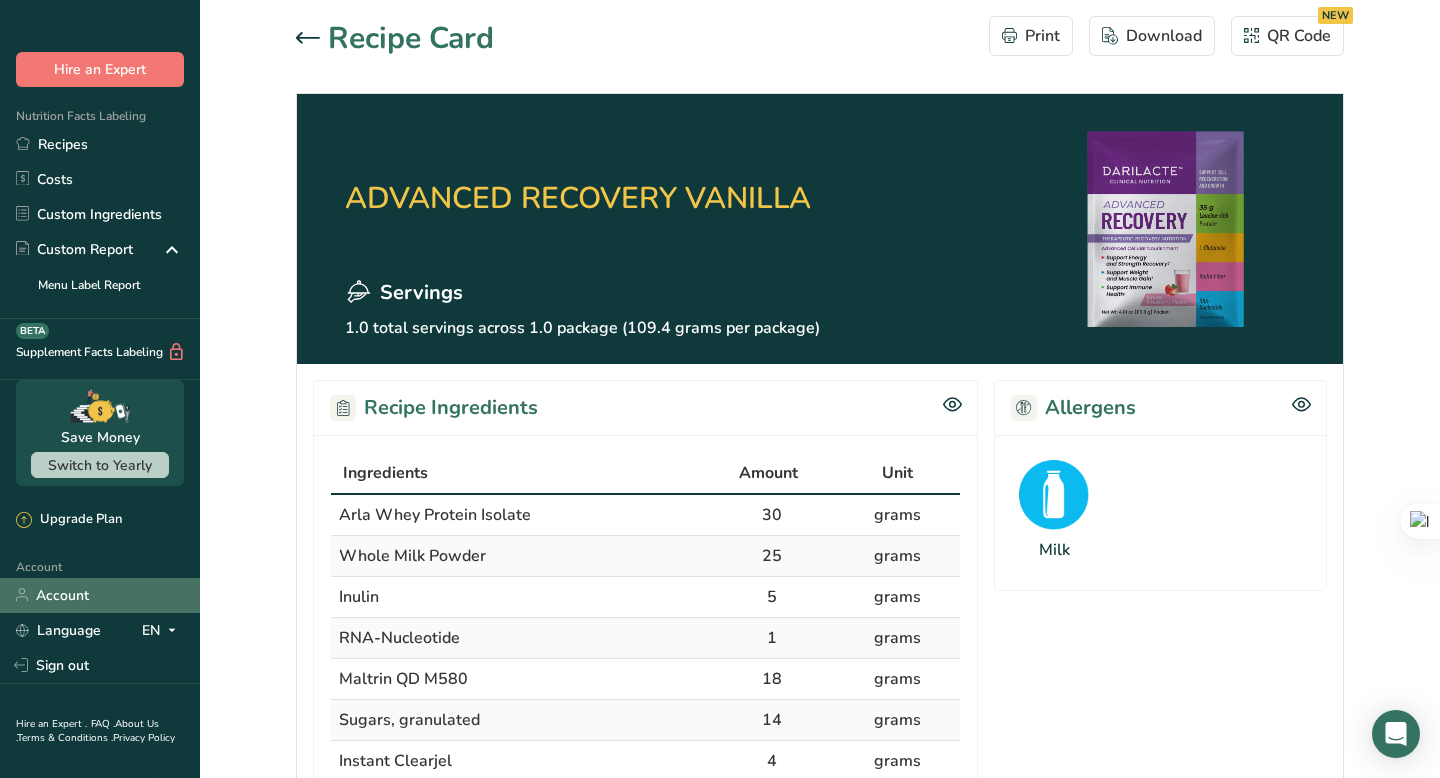 click on "Account" at bounding box center (100, 595) 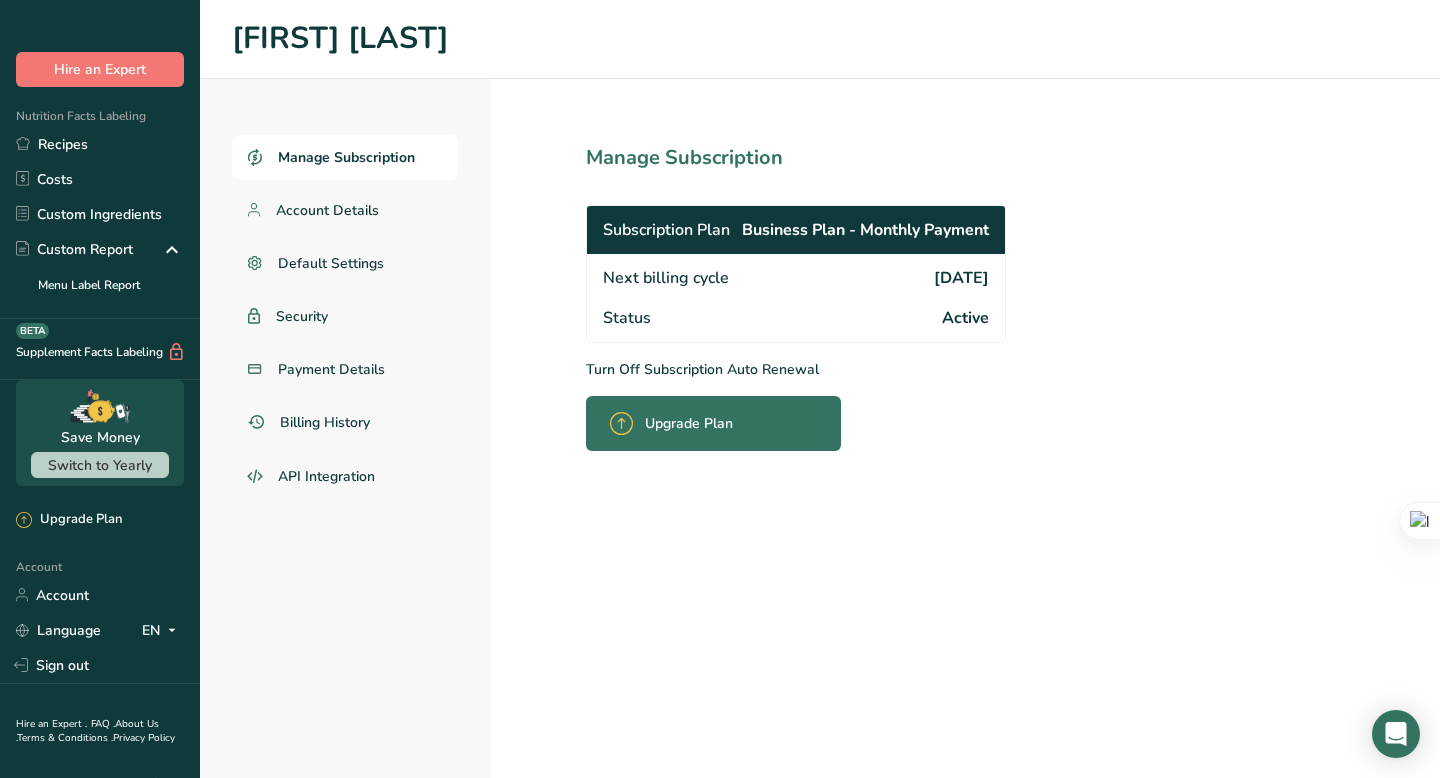 click on "Turn Off Subscription Auto Renewal" at bounding box center [840, 369] 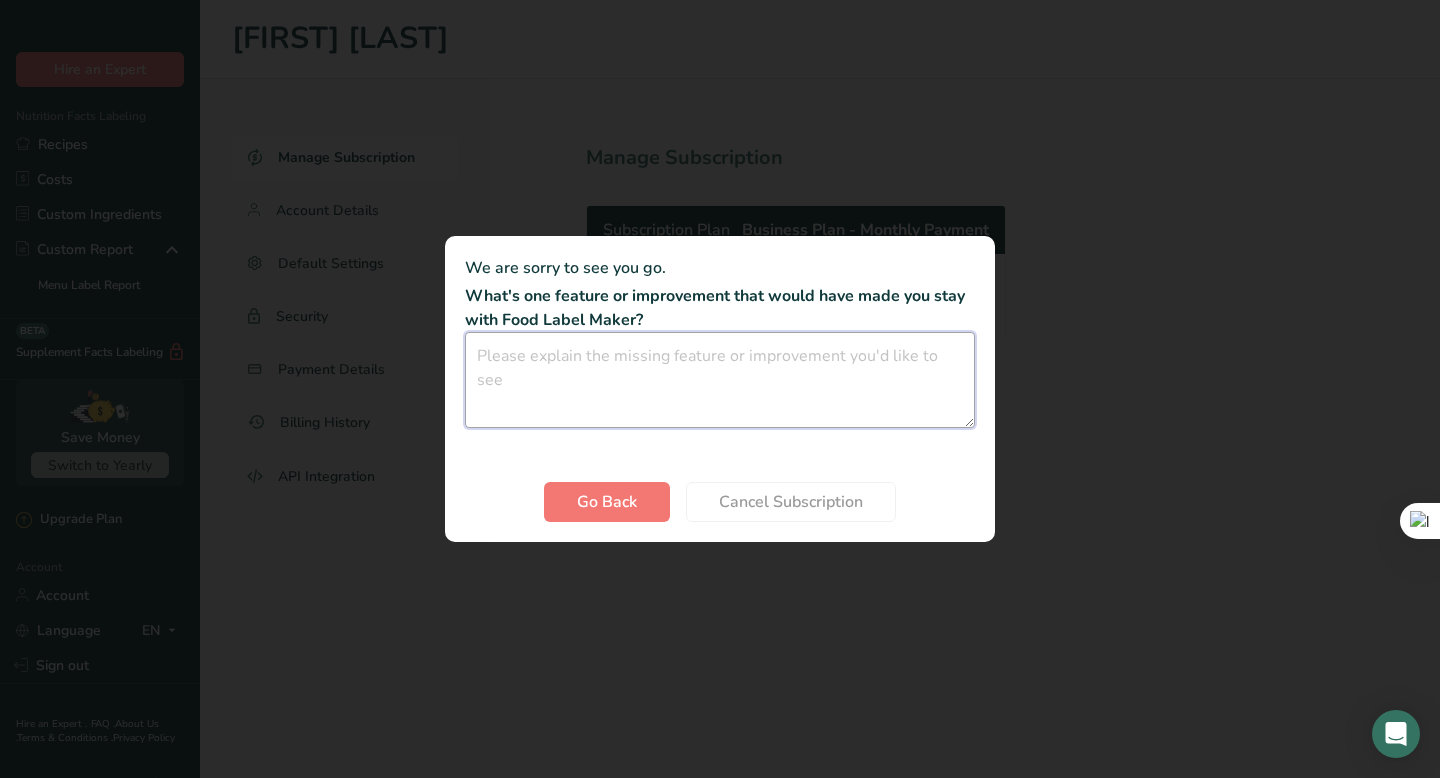 click at bounding box center [720, 380] 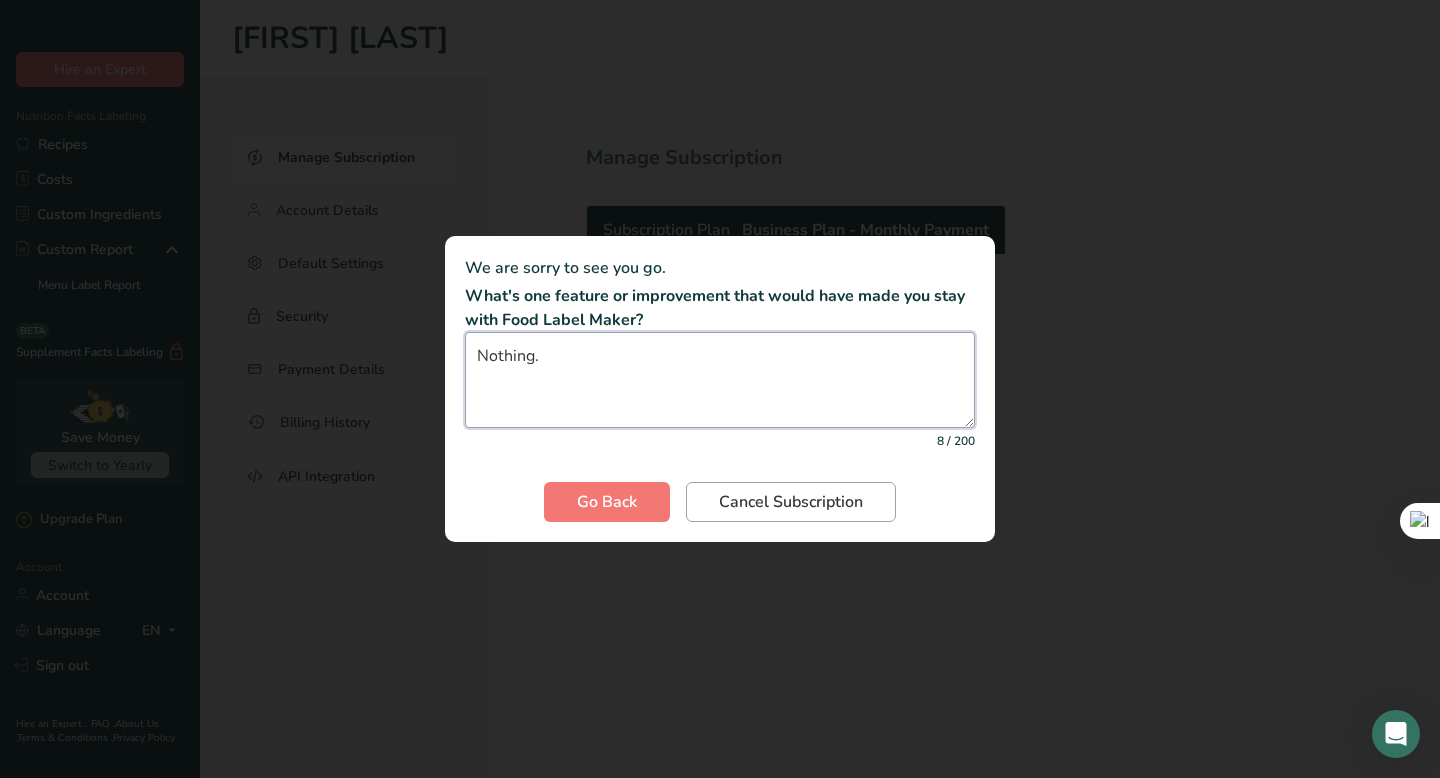 type on "Nothing." 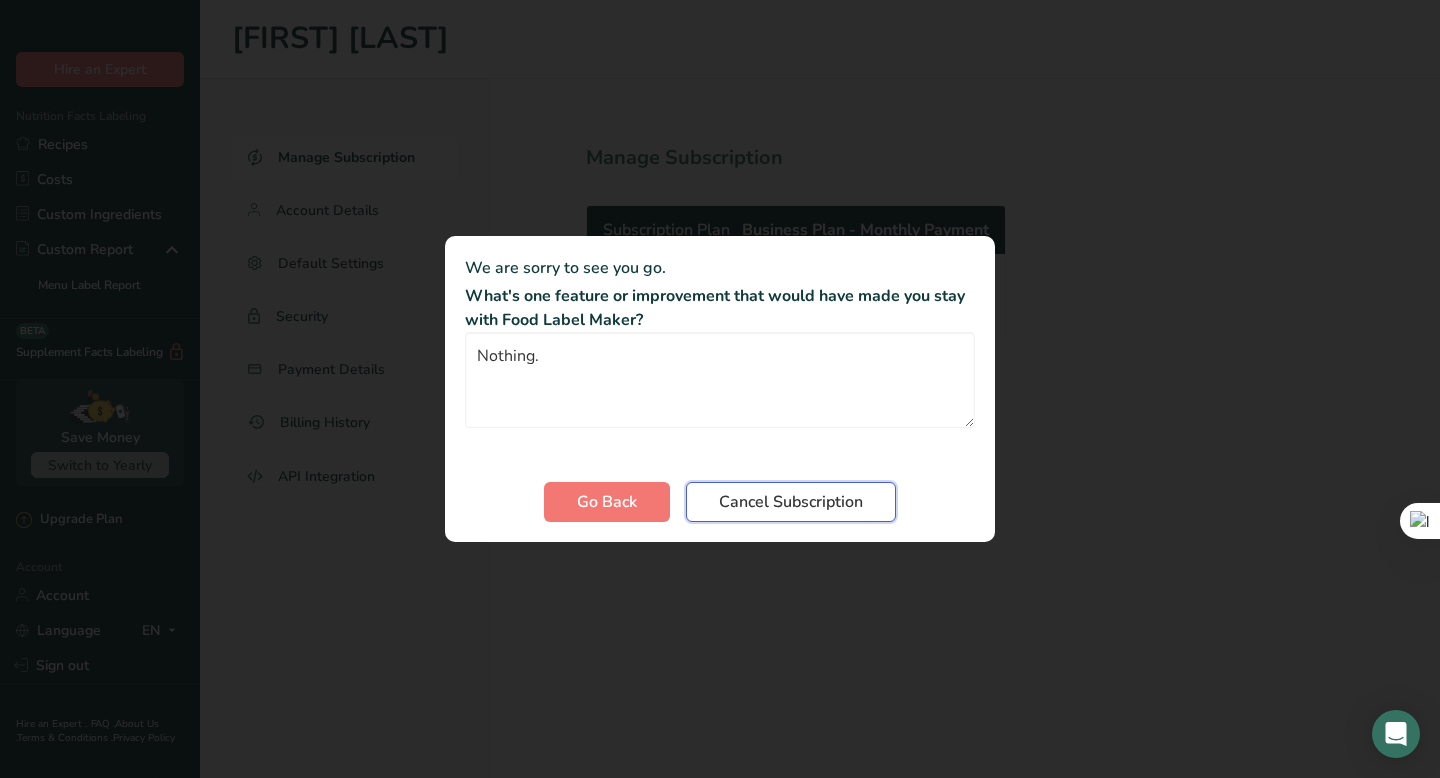 click on "Cancel Subscription" at bounding box center (791, 502) 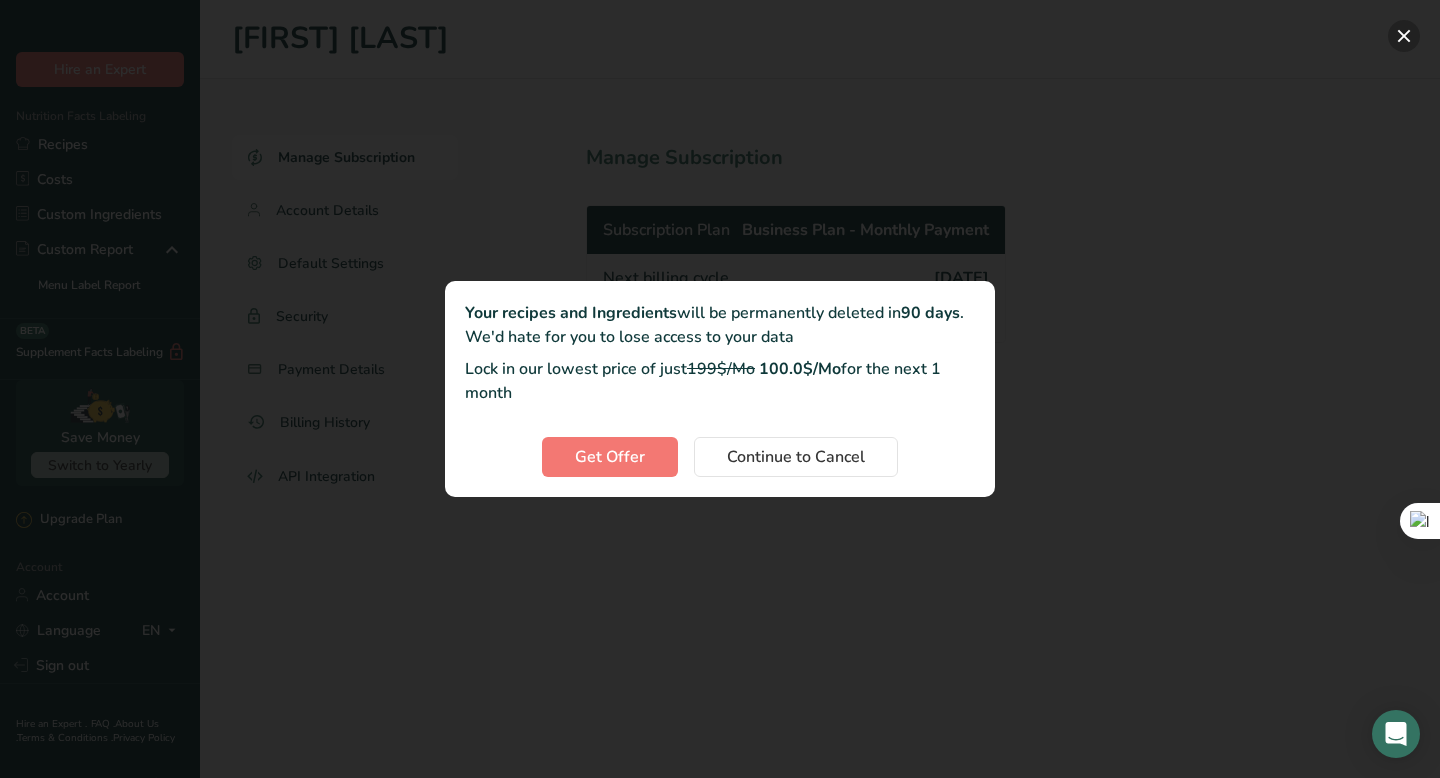 click at bounding box center (1404, 36) 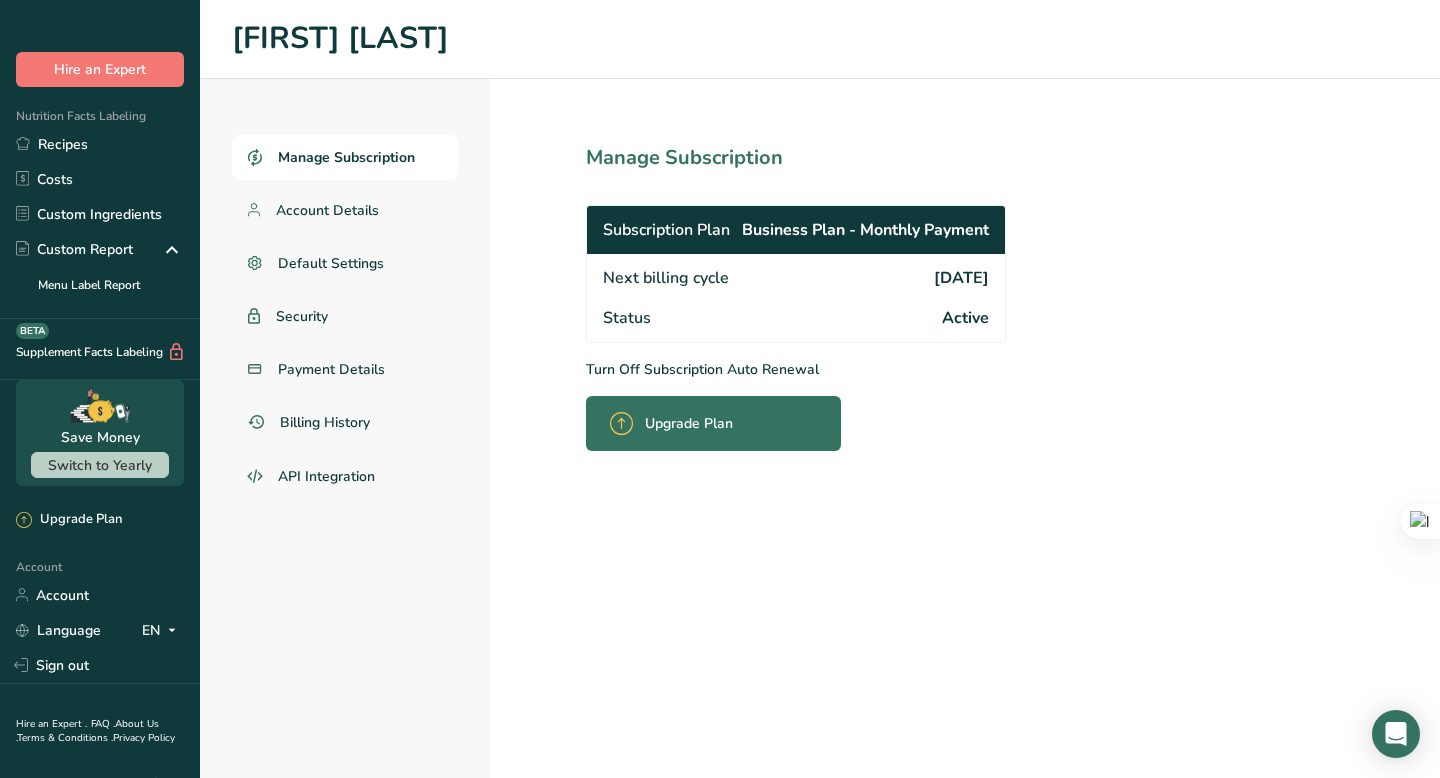click on "Upgrade Plan" at bounding box center (677, 423) 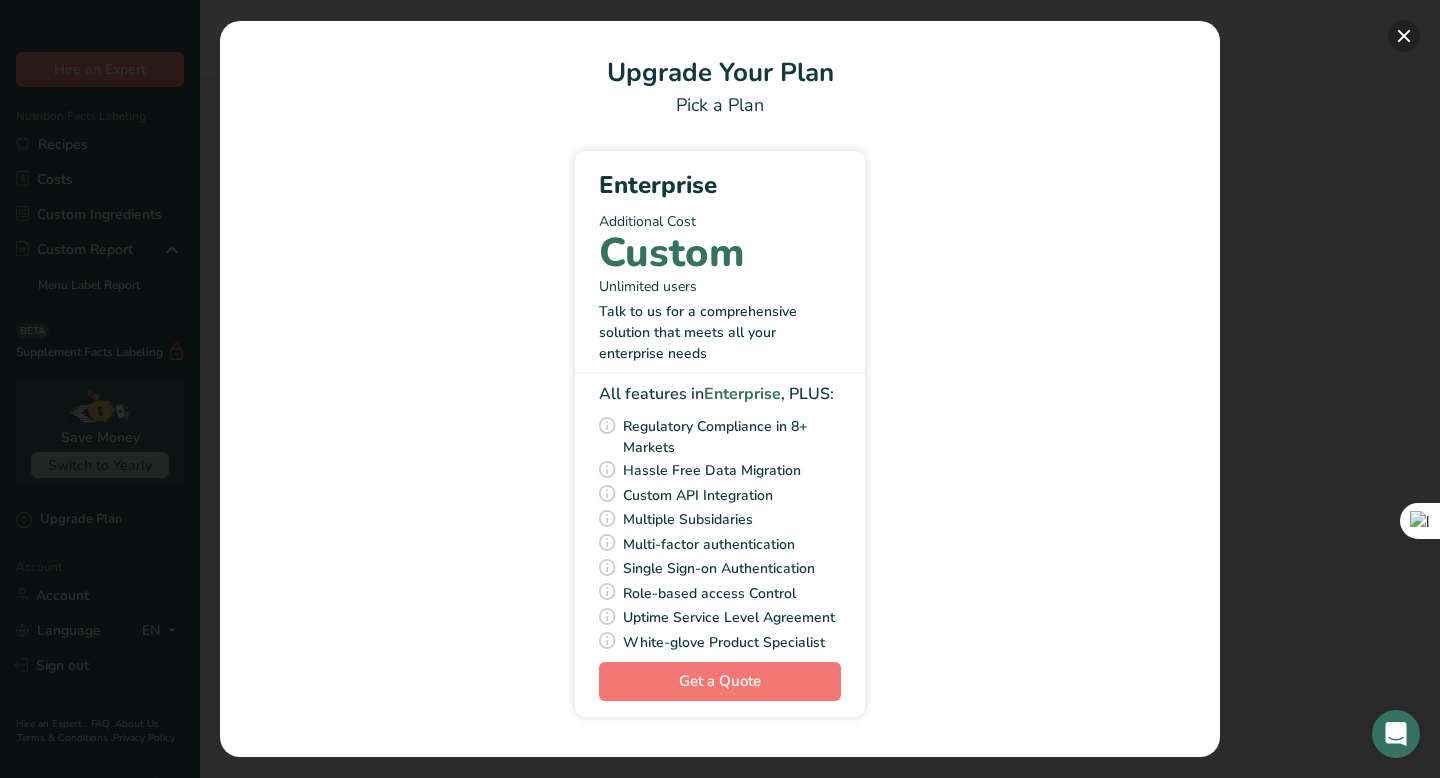 click at bounding box center (1404, 36) 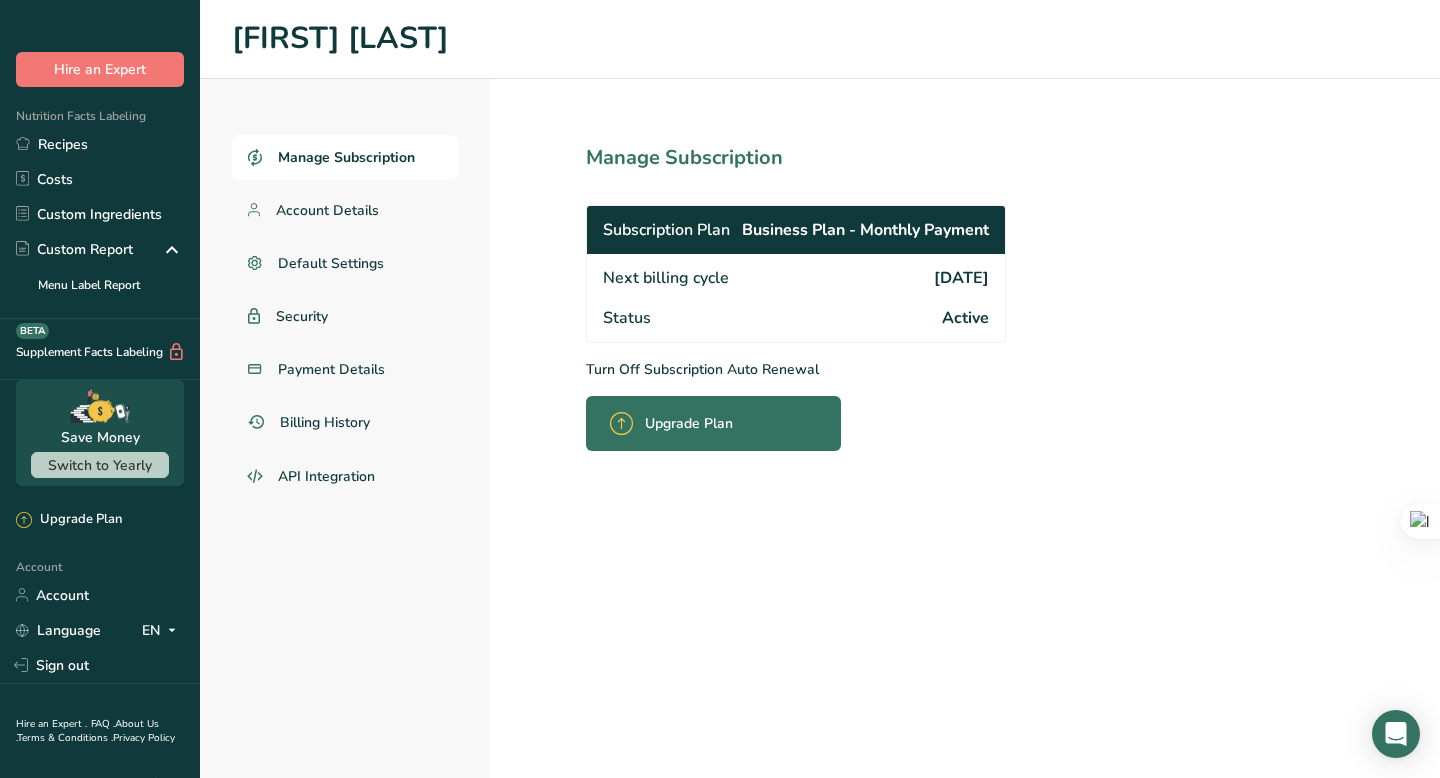 click on "Upgrade Plan" at bounding box center [689, 423] 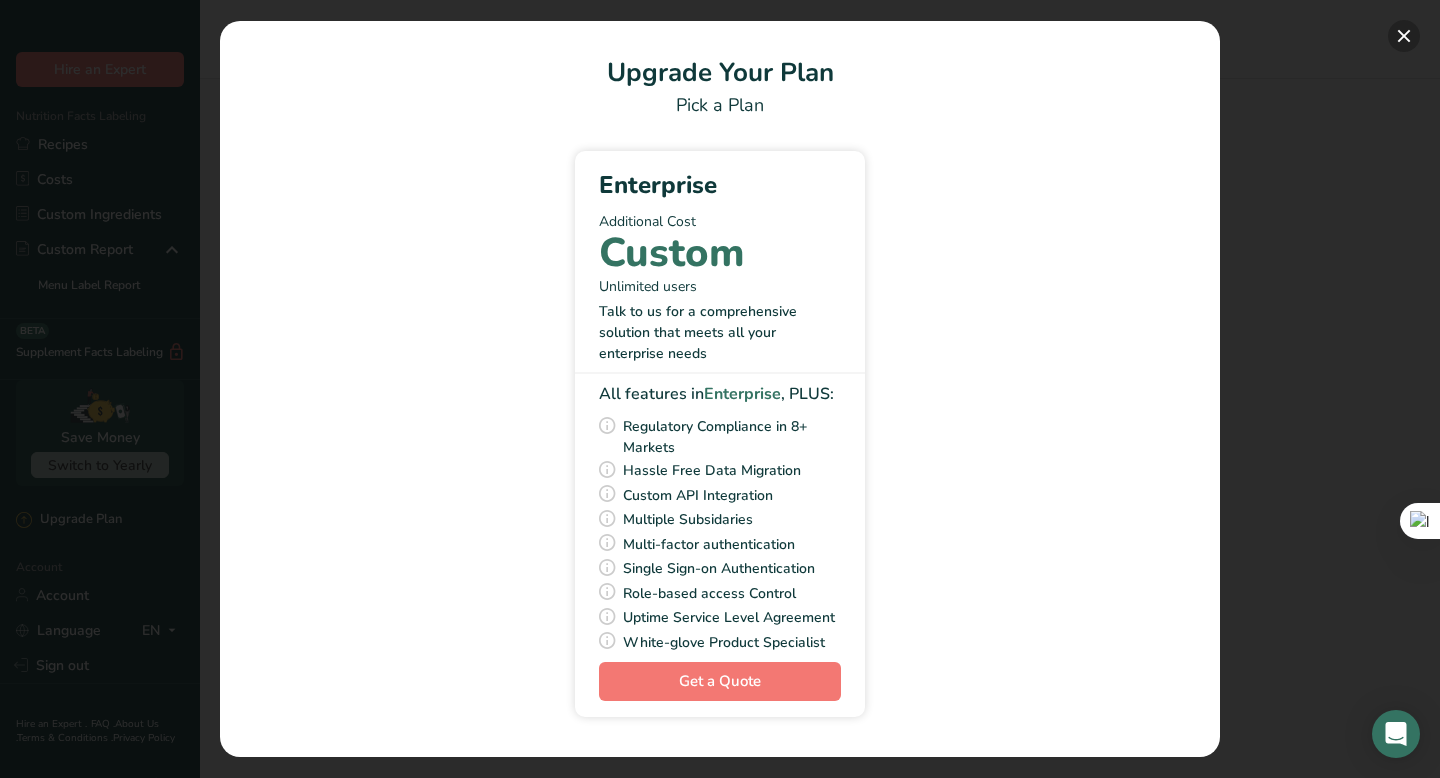 click at bounding box center (1404, 36) 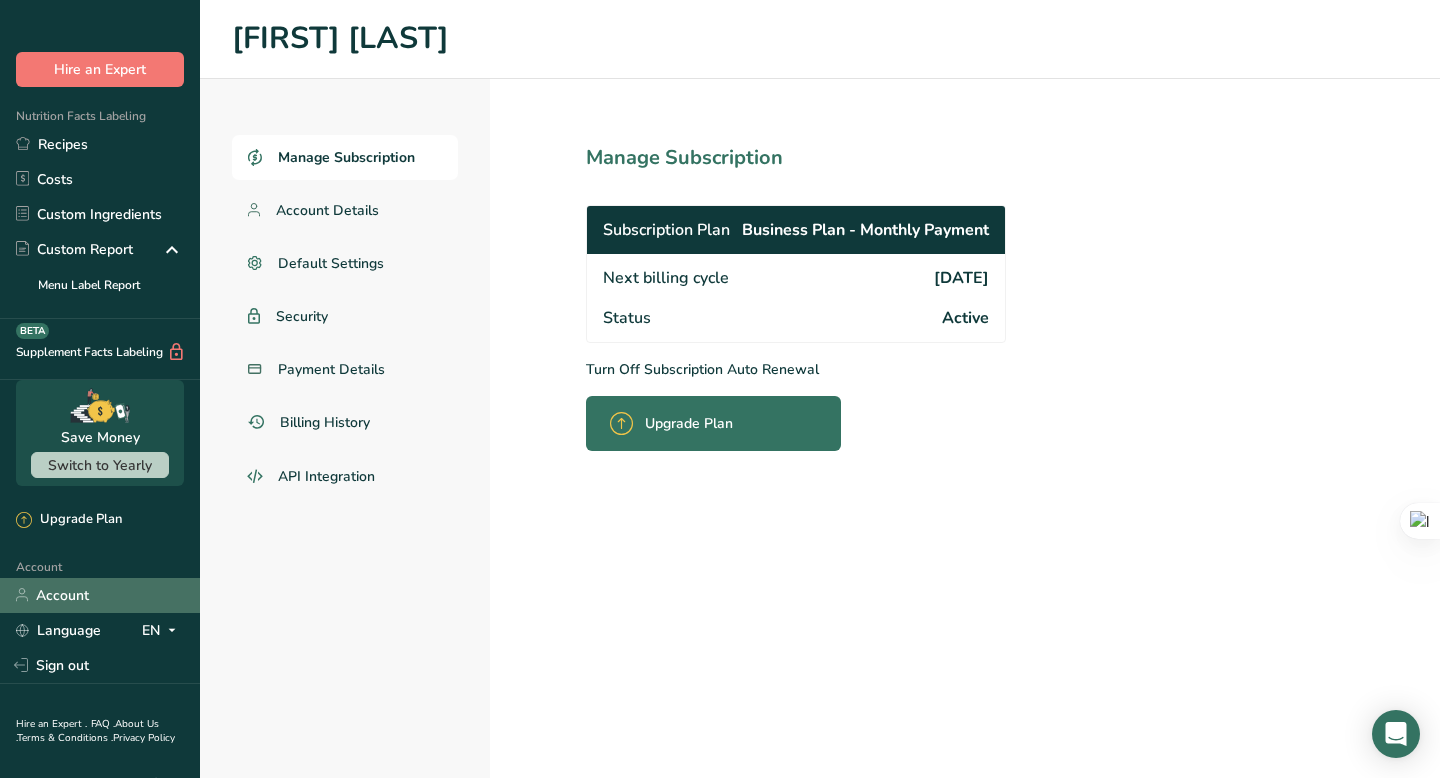 click on "Account" at bounding box center [100, 595] 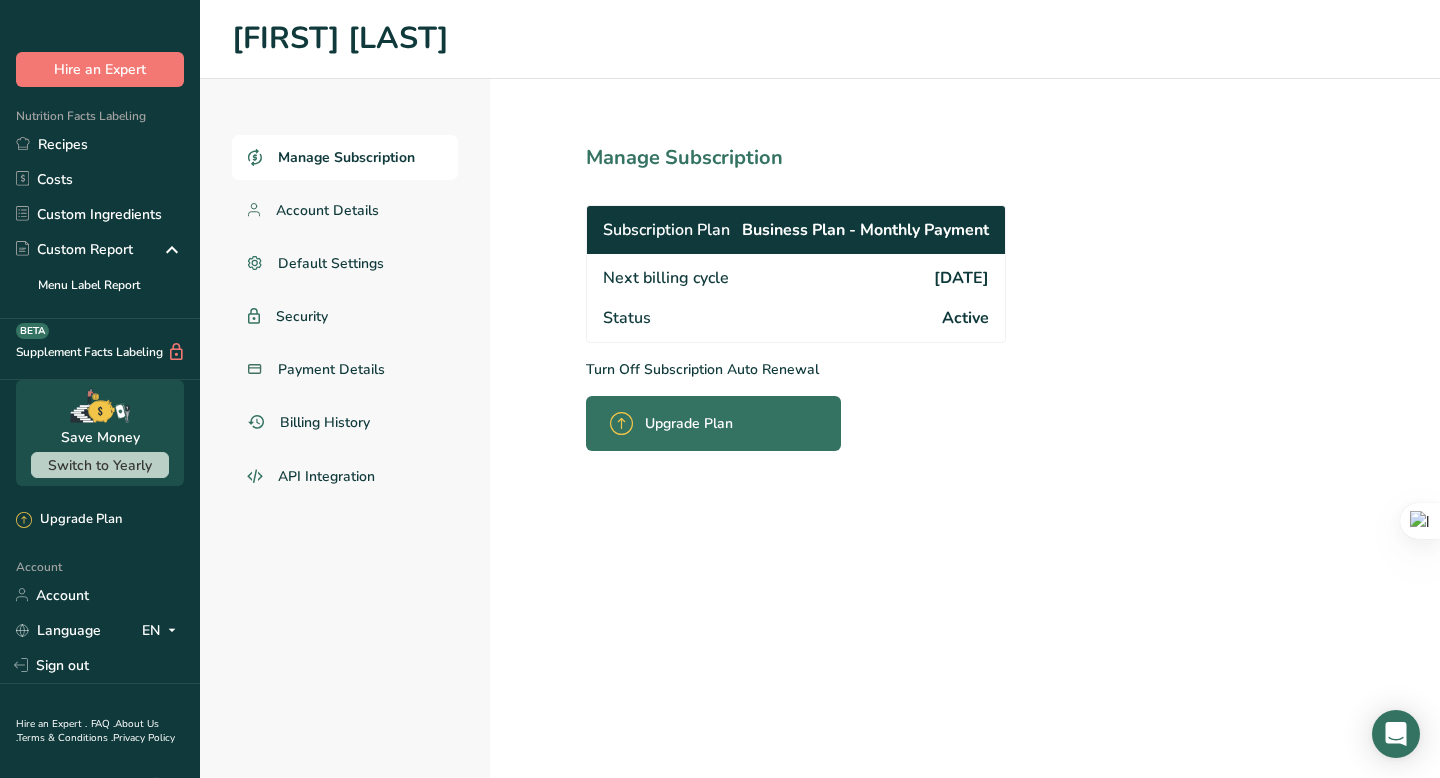 click on "Turn Off Subscription Auto Renewal" at bounding box center [840, 369] 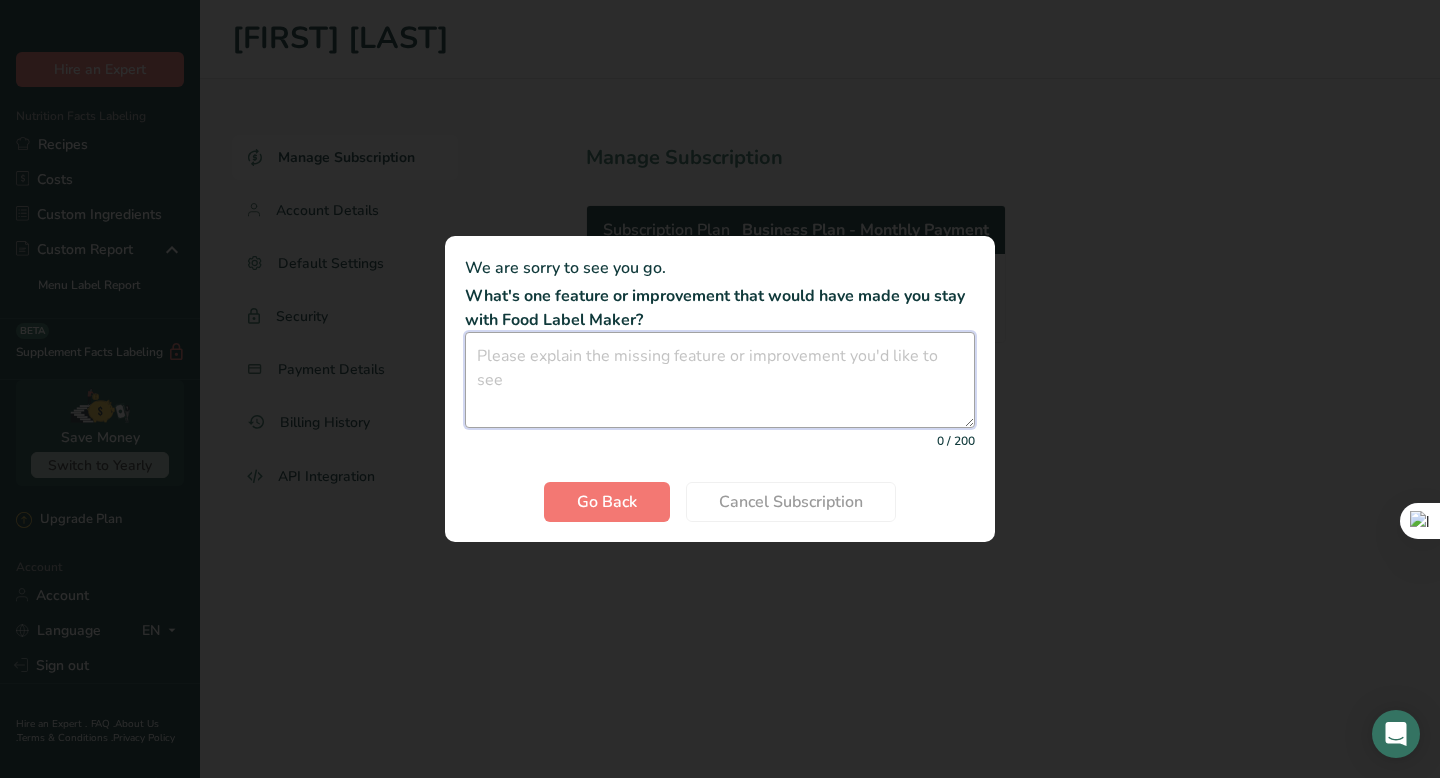 click at bounding box center (720, 380) 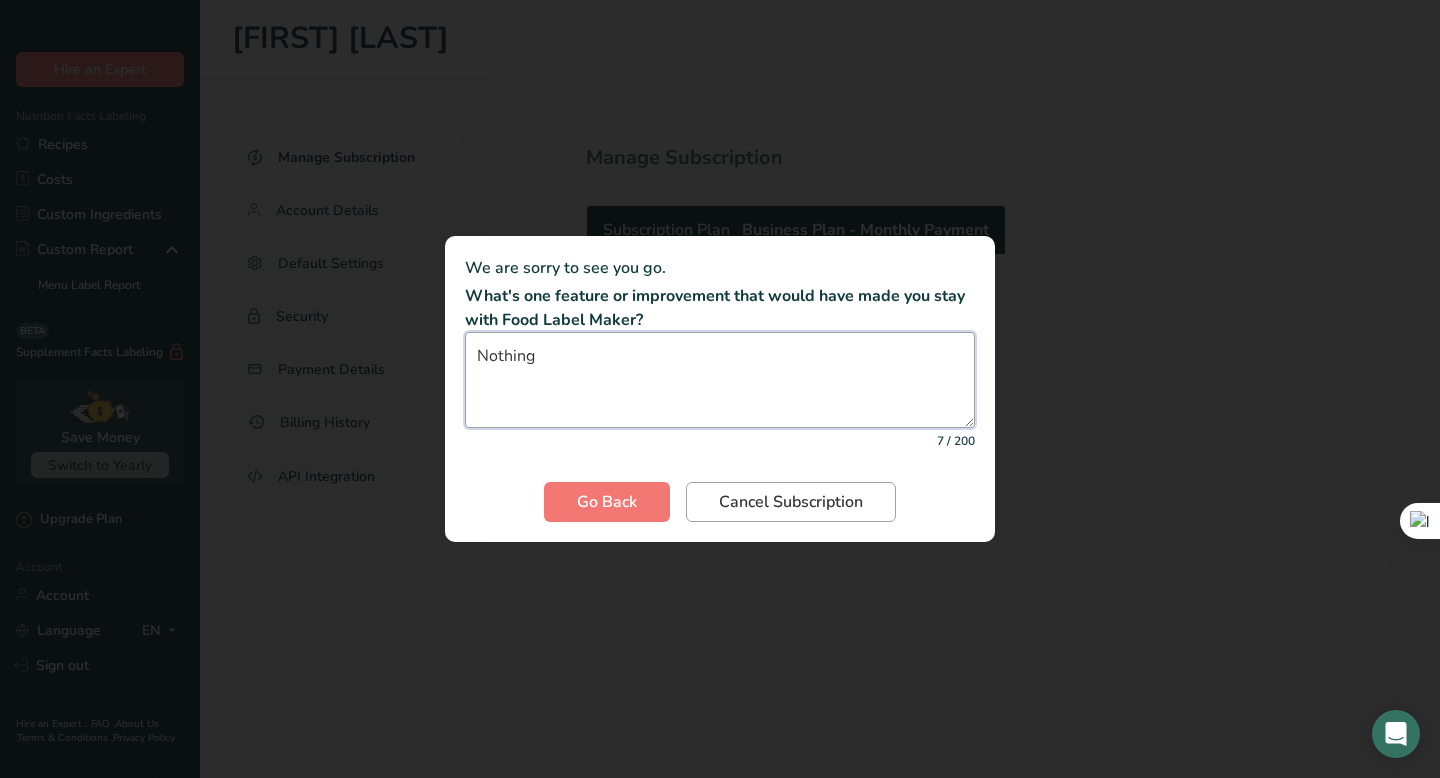type on "Nothing" 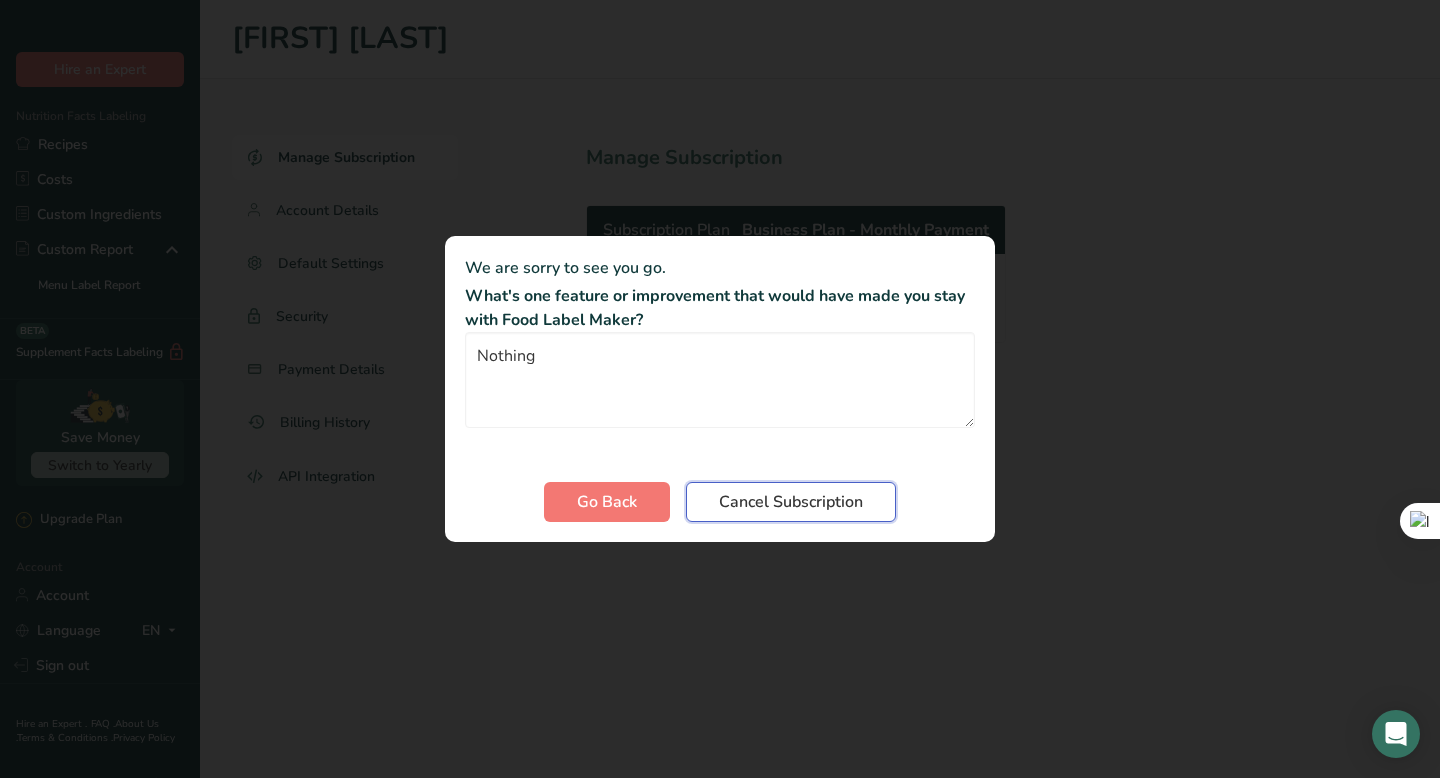 click on "Cancel Subscription" at bounding box center (791, 502) 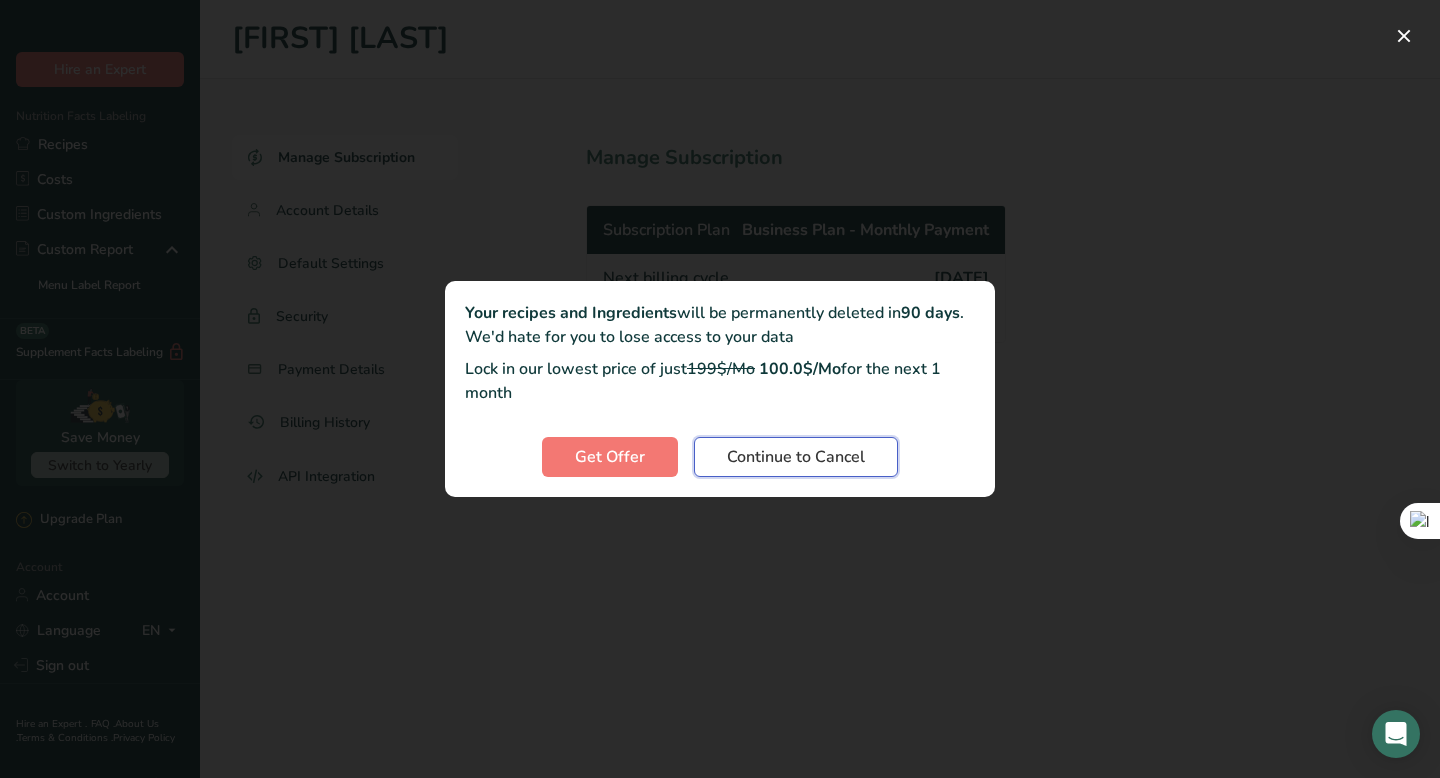 click on "Continue to Cancel" at bounding box center (796, 457) 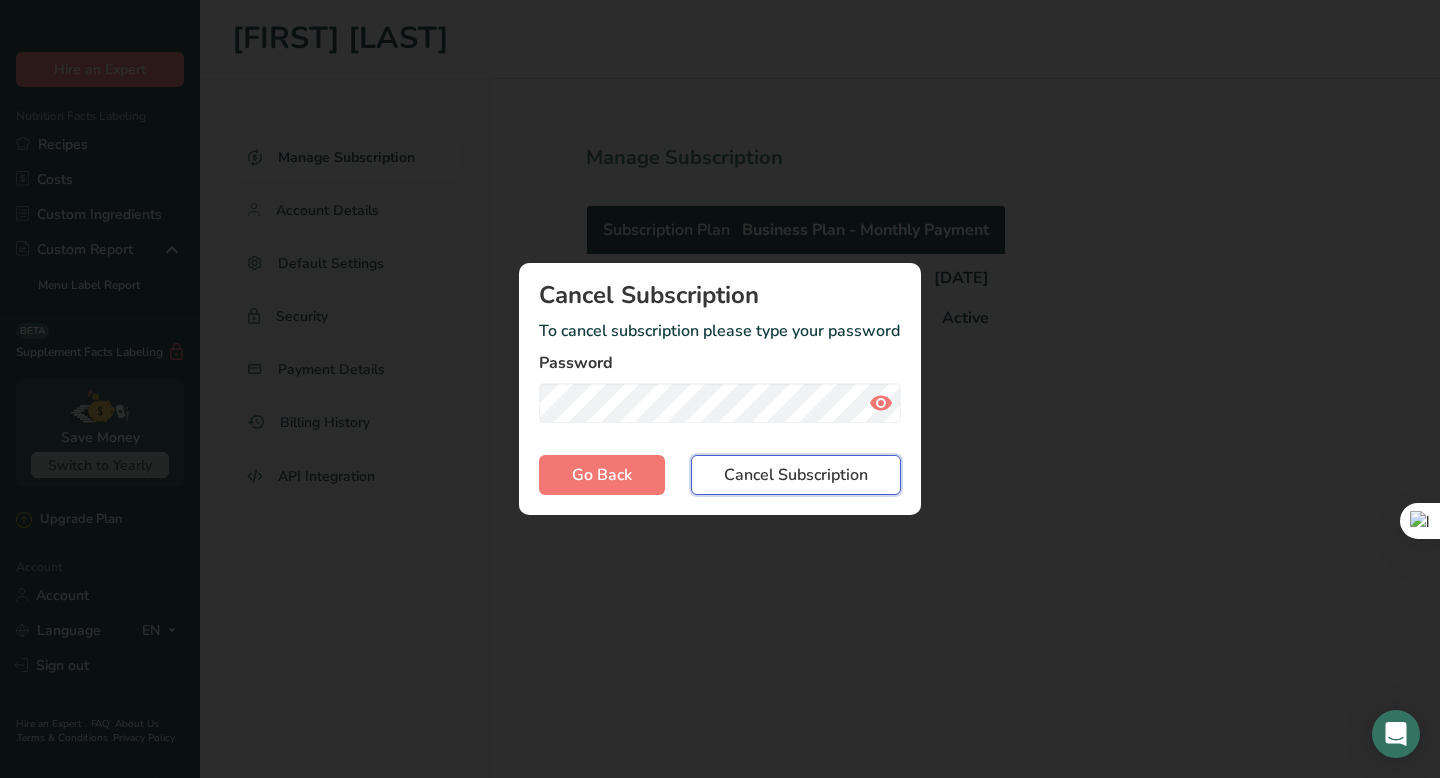 click on "Cancel Subscription" at bounding box center (796, 475) 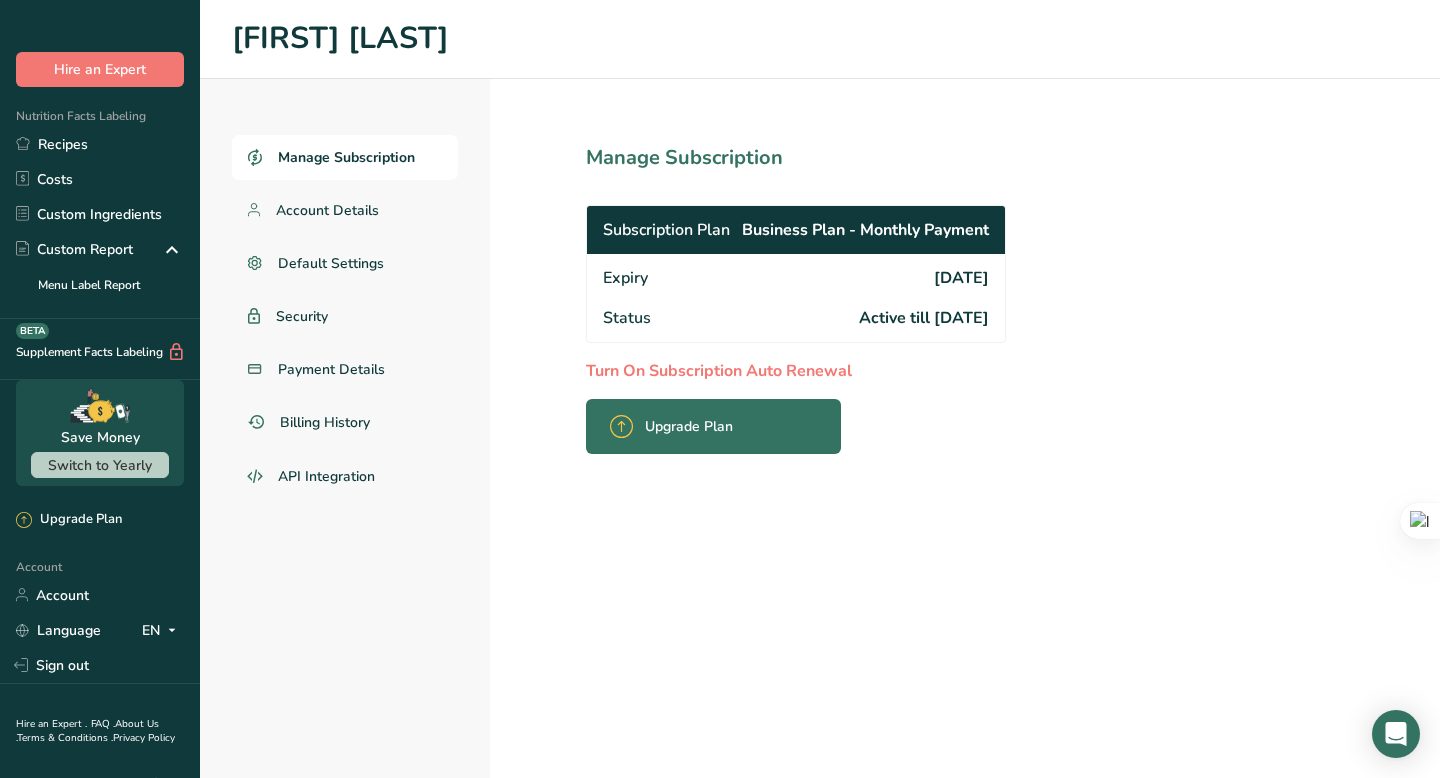 click on "Manage Subscription" at bounding box center (346, 157) 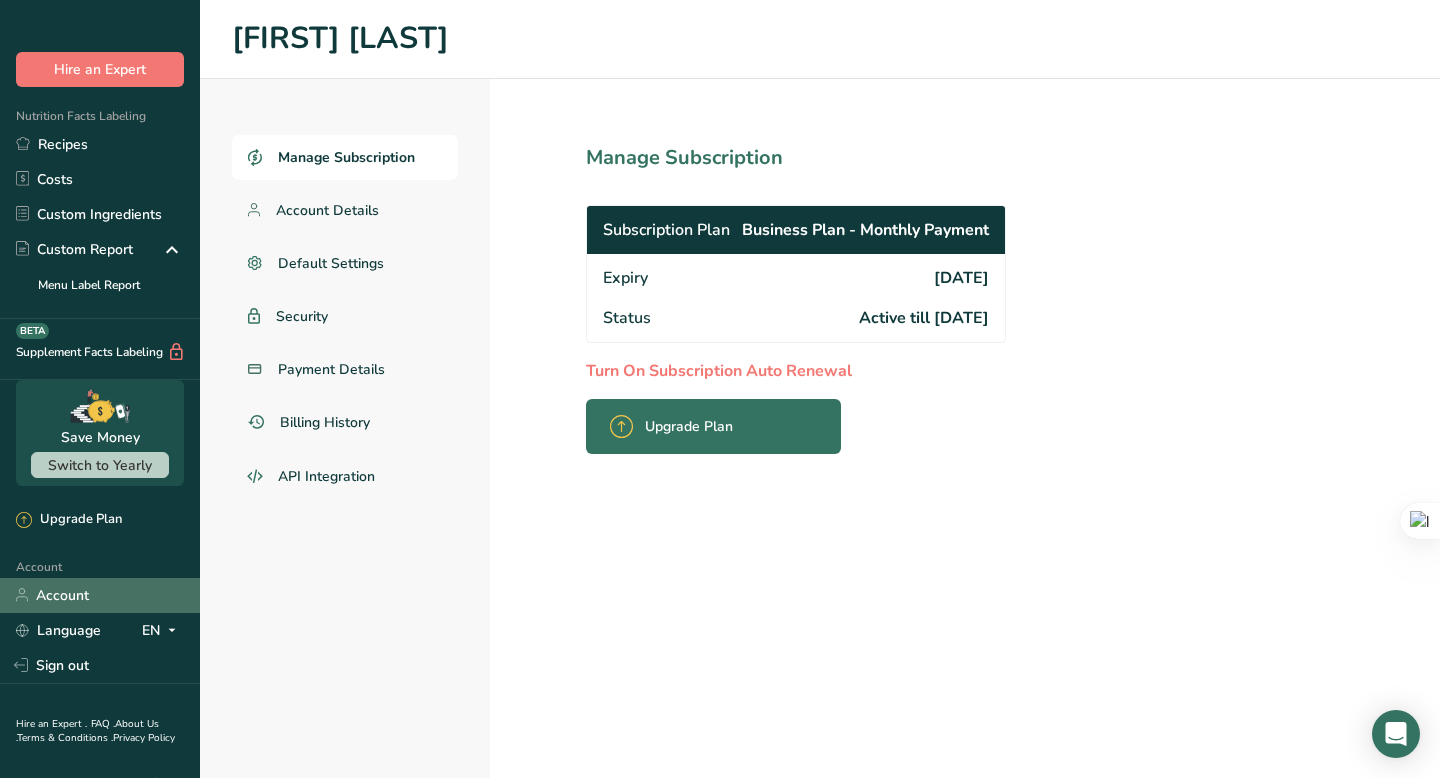 click on "Account" at bounding box center [100, 595] 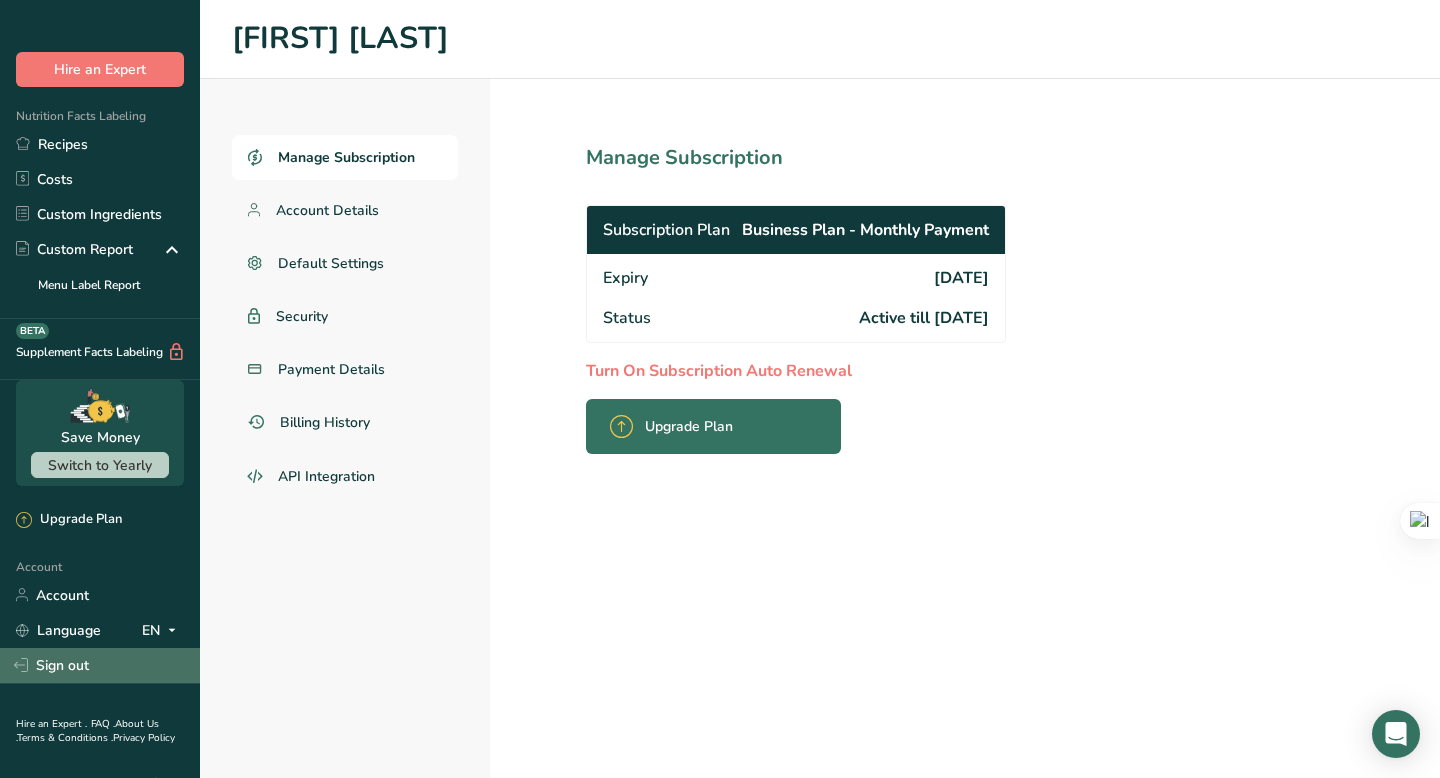 click on "Sign out" at bounding box center [100, 665] 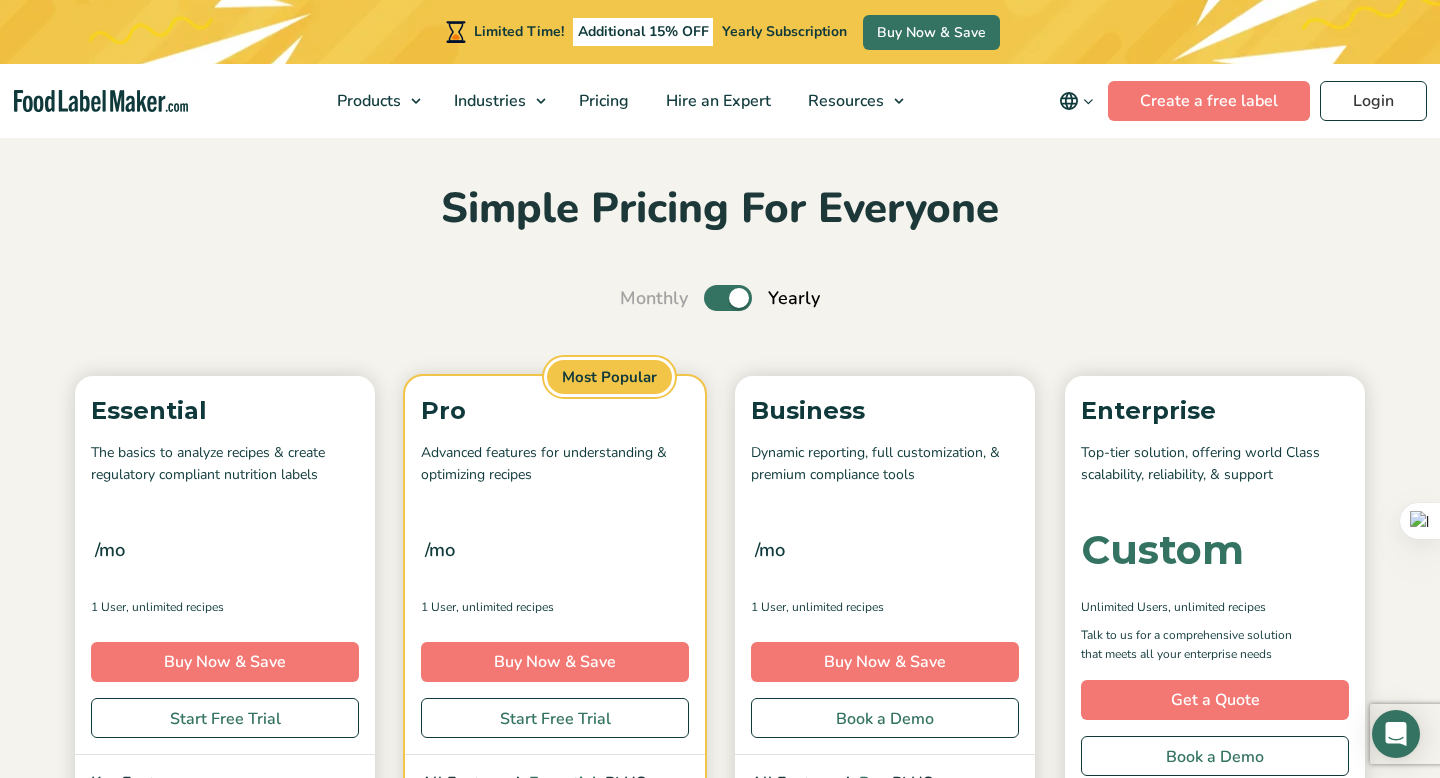 scroll, scrollTop: 160, scrollLeft: 0, axis: vertical 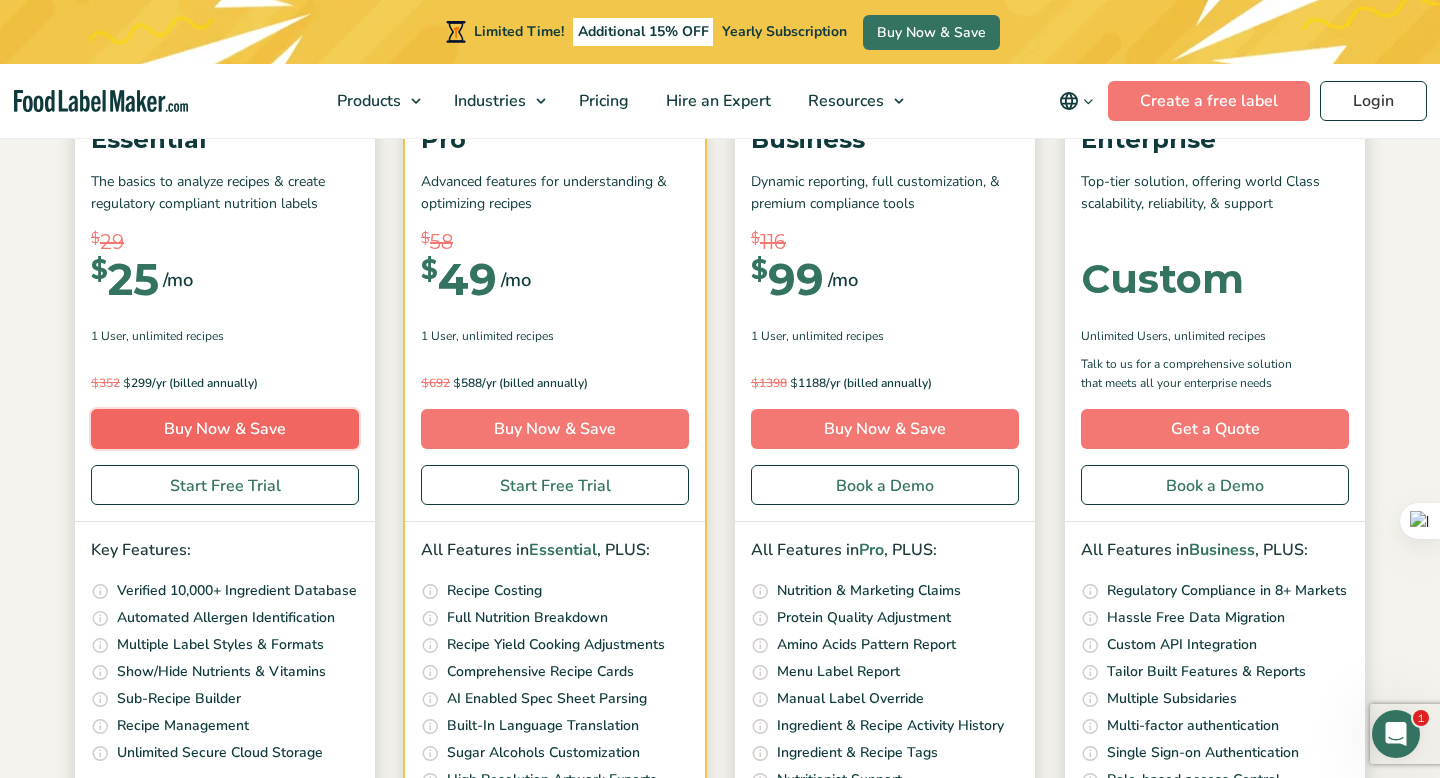 click on "Buy Now & Save" at bounding box center (225, 429) 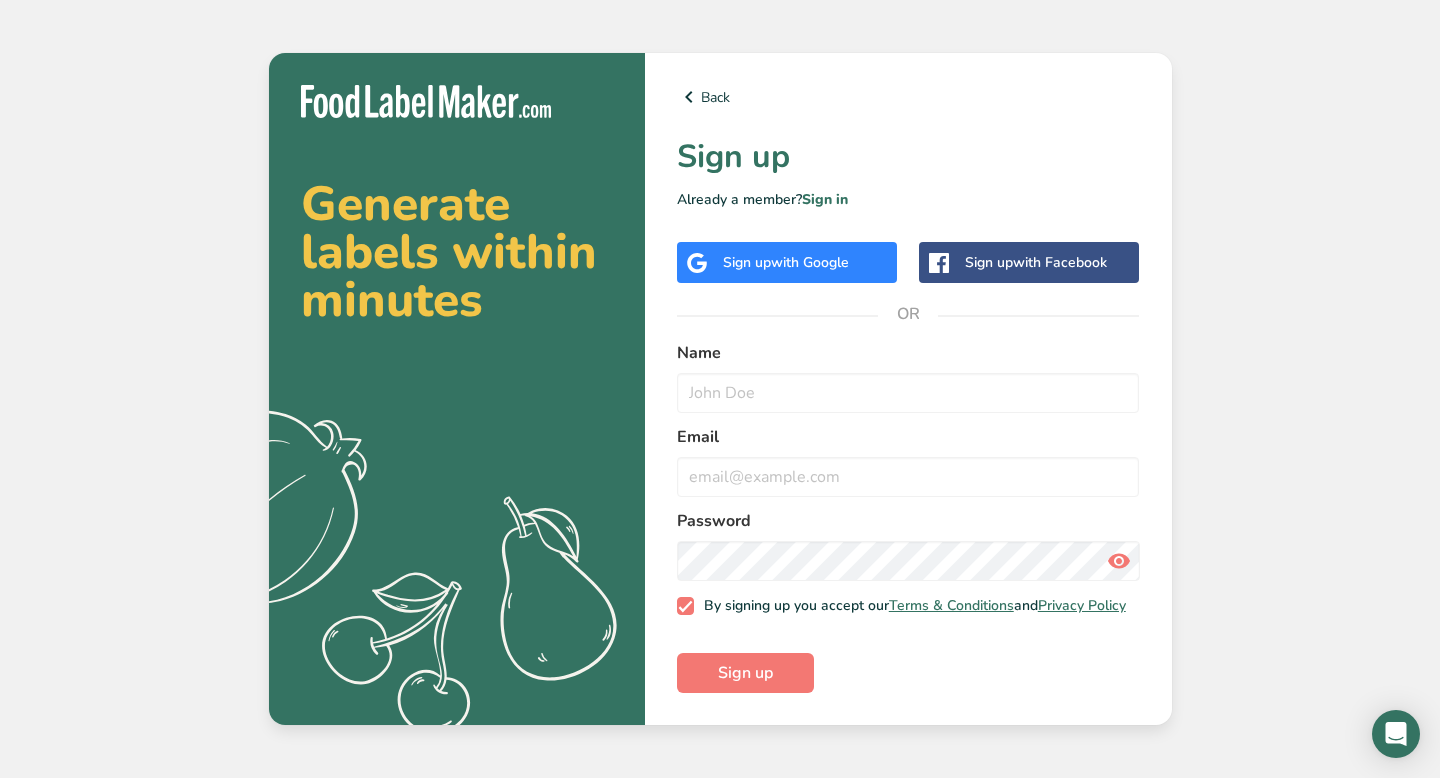 scroll, scrollTop: 0, scrollLeft: 0, axis: both 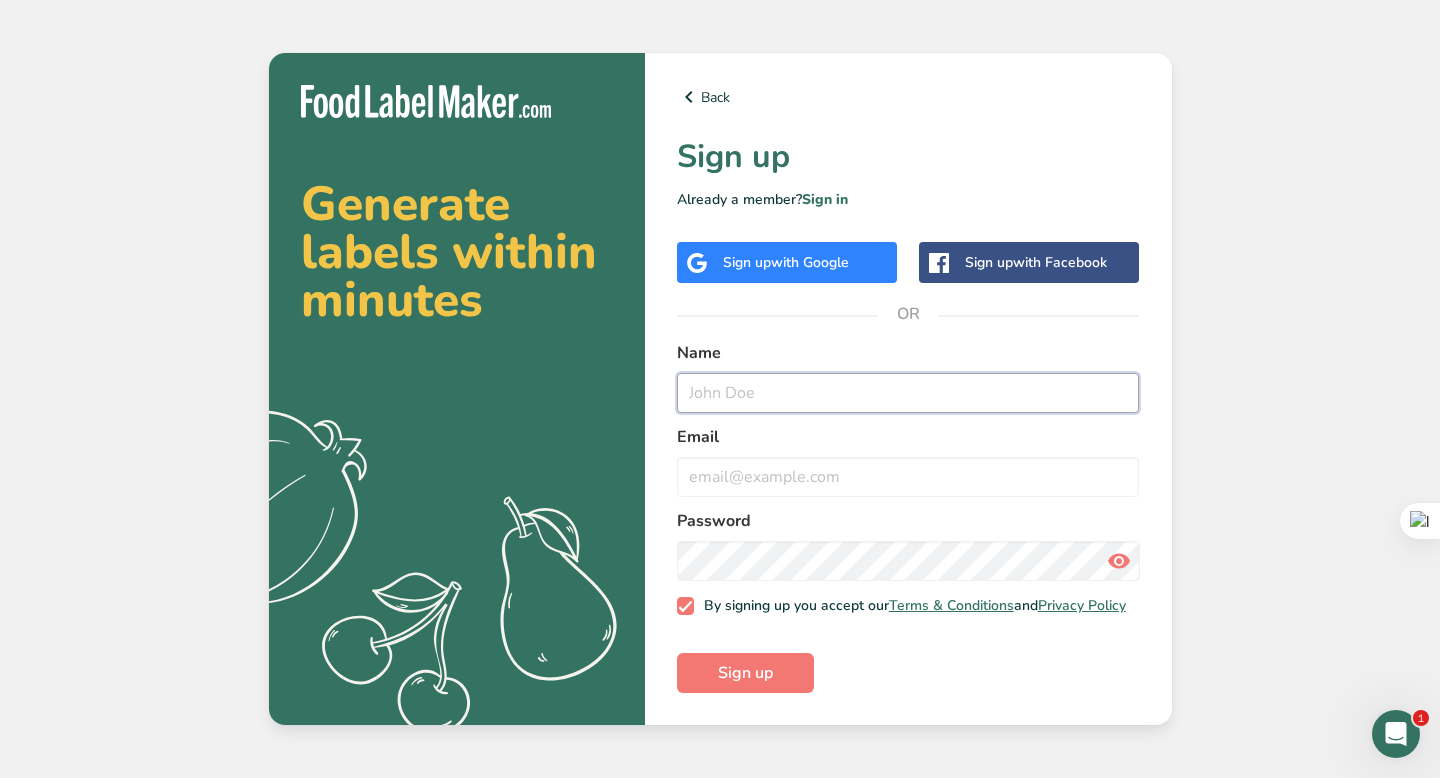 click at bounding box center [908, 393] 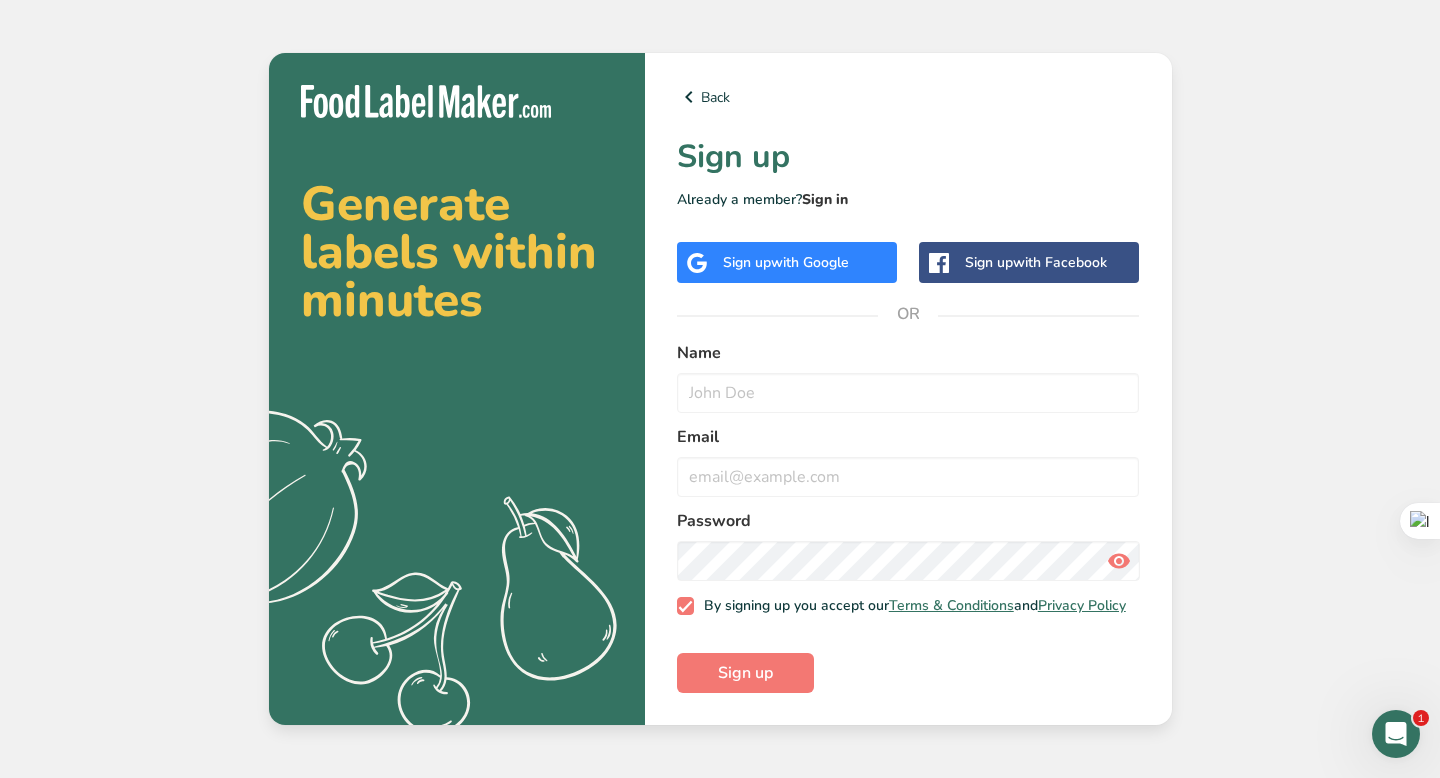 click on "Sign in" at bounding box center [825, 199] 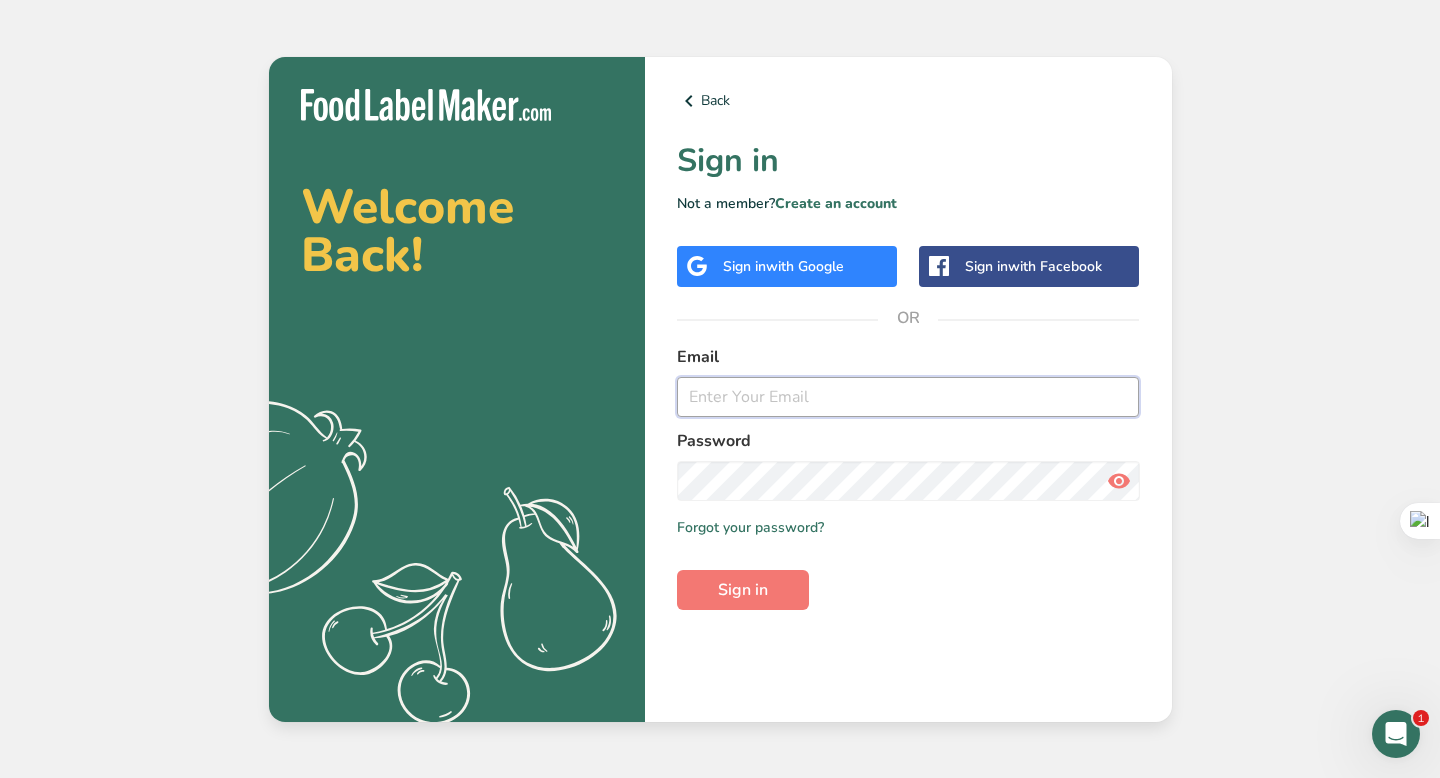 click at bounding box center (908, 397) 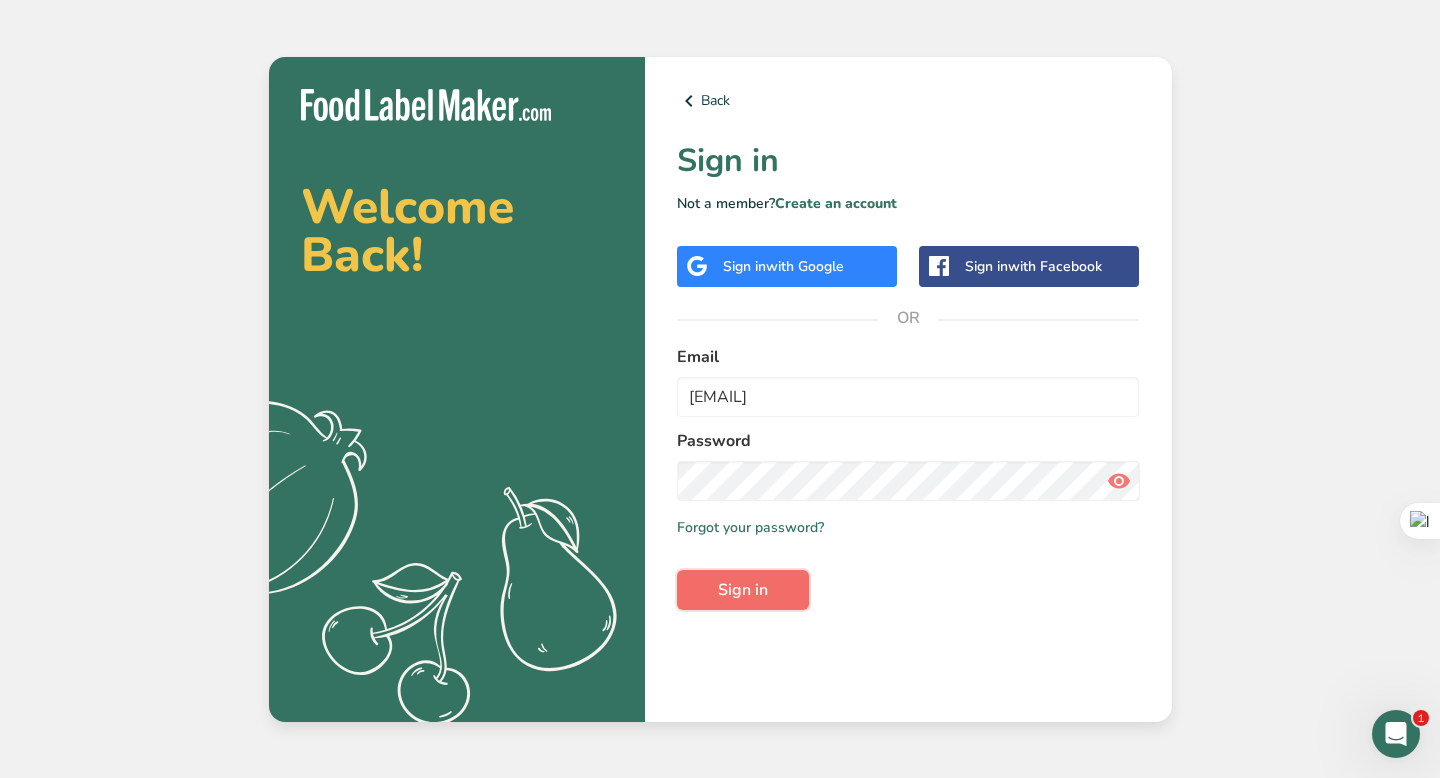 click on "Sign in" at bounding box center (743, 590) 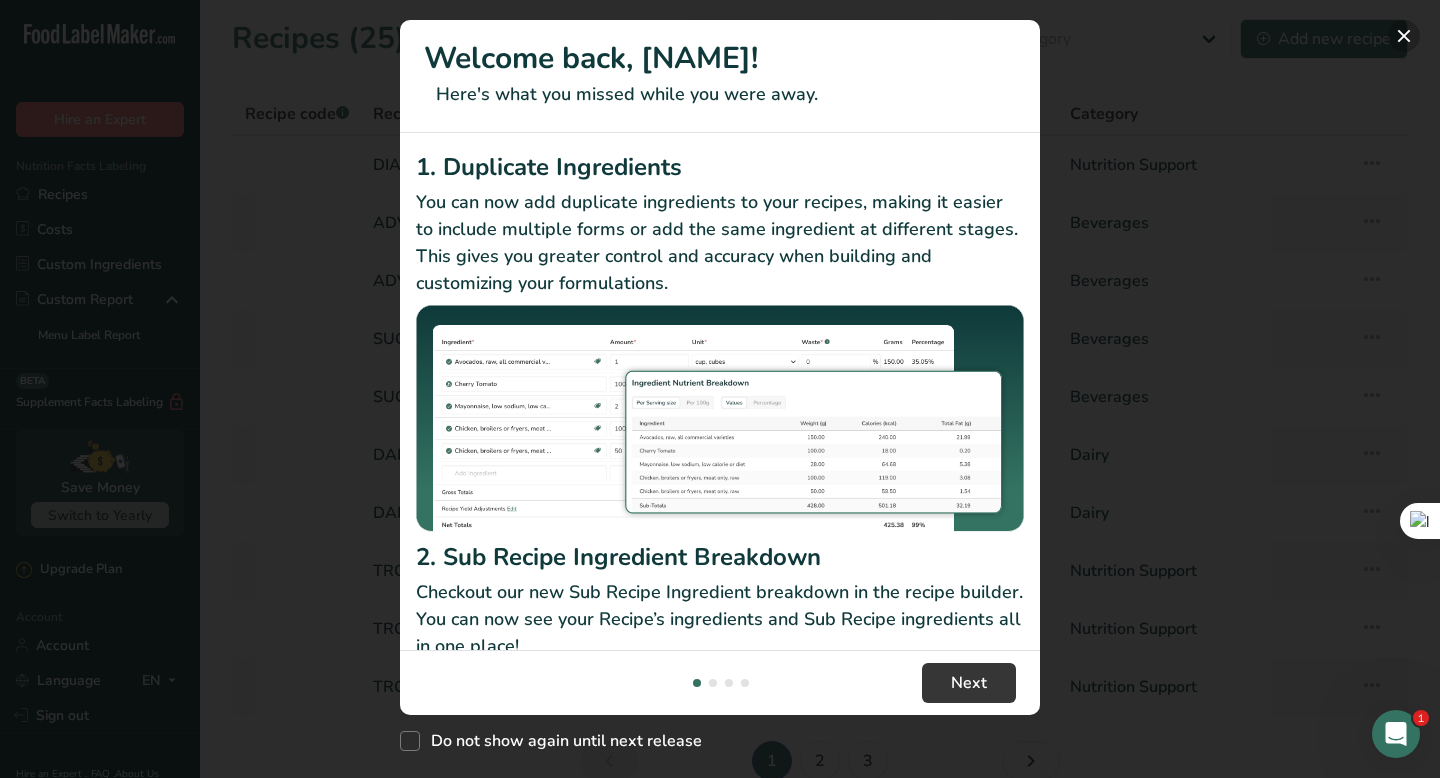 click at bounding box center [1404, 36] 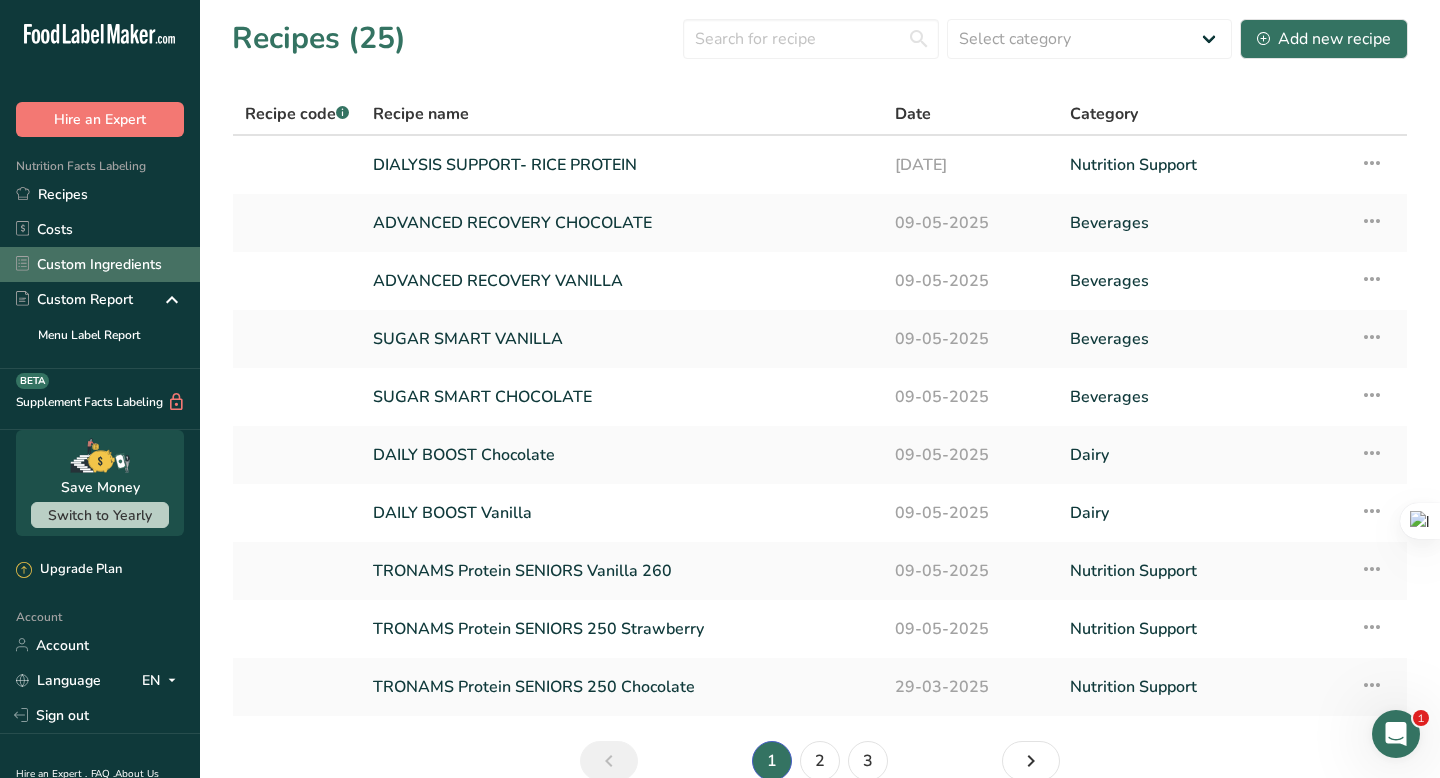 click on "Custom Ingredients" at bounding box center (100, 264) 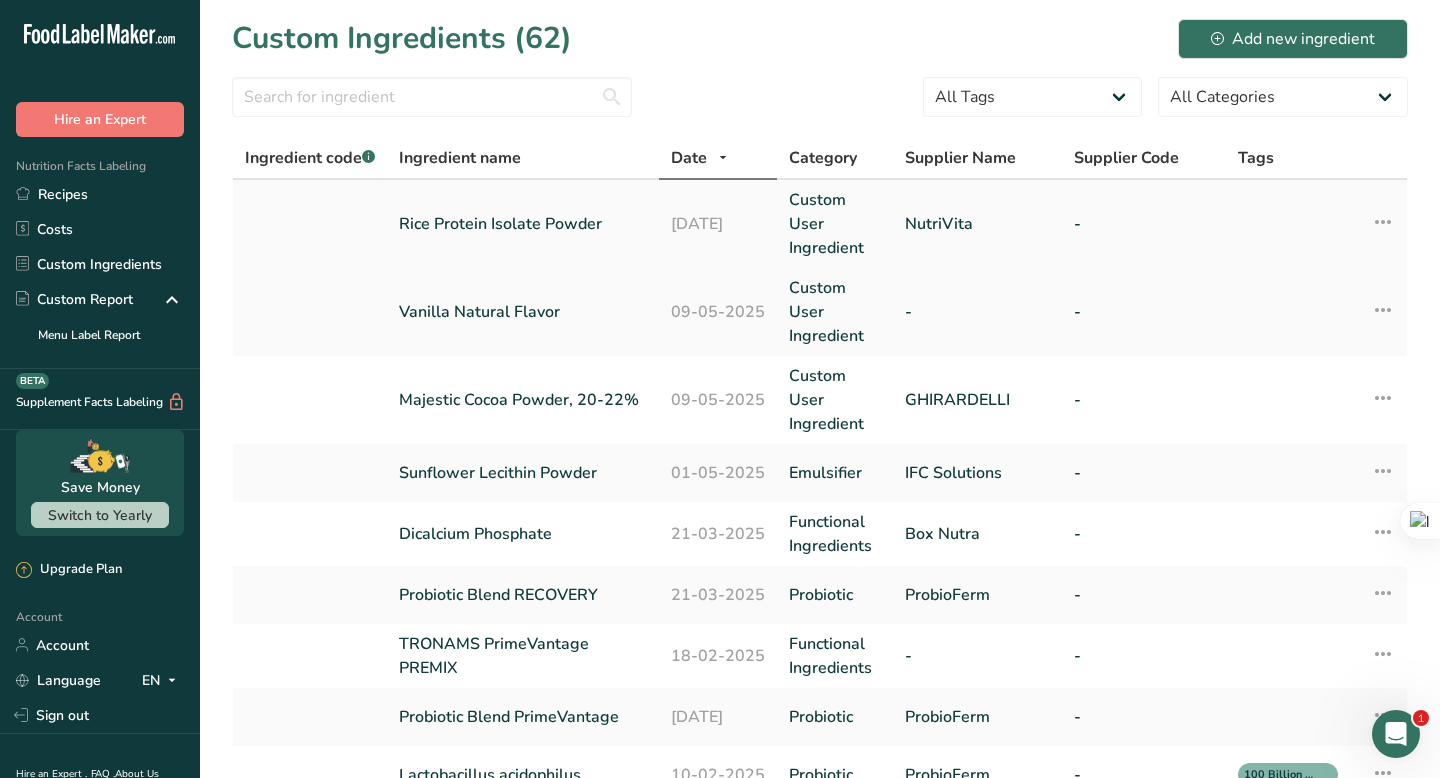 click on "Rice Protein Isolate Powder" at bounding box center (523, 224) 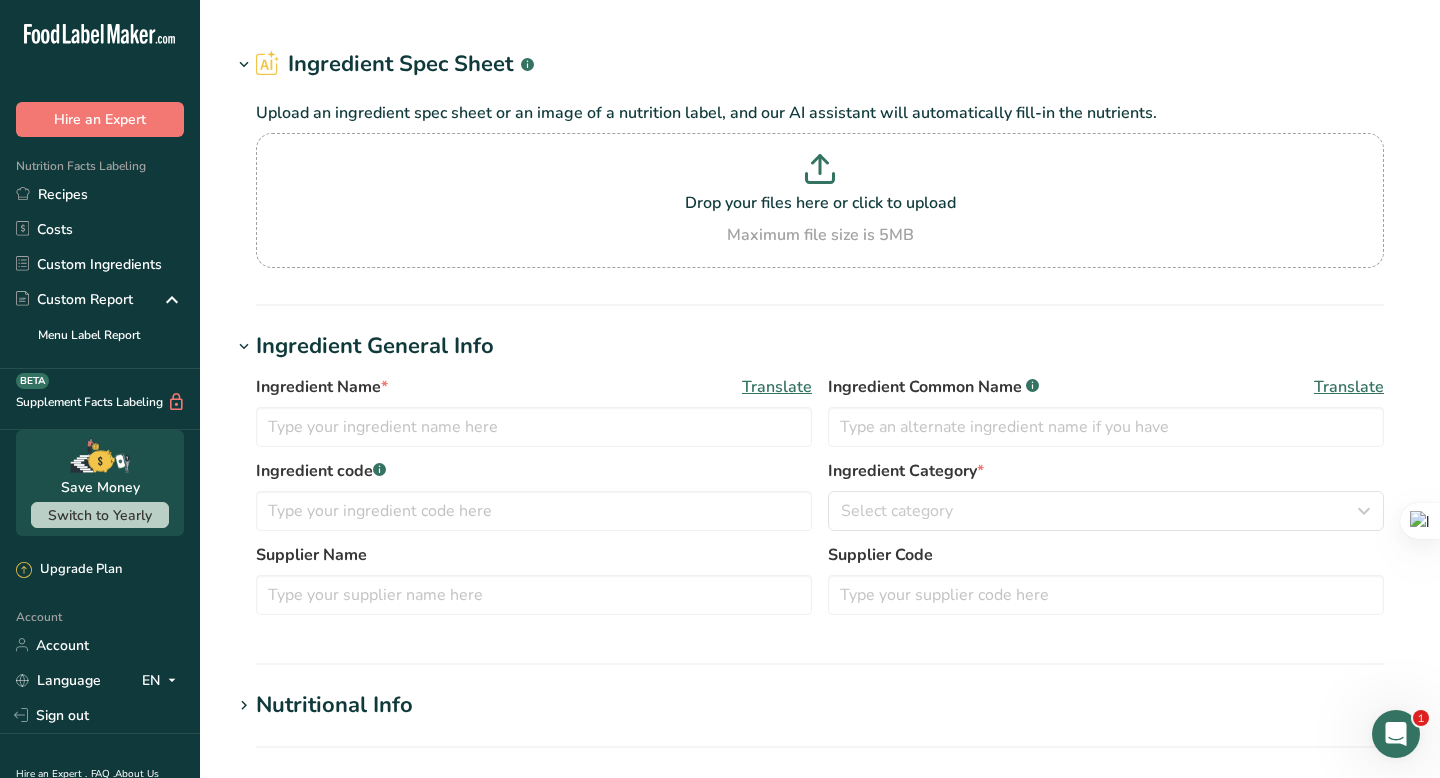 type on "Rice Protein Isolate Powder" 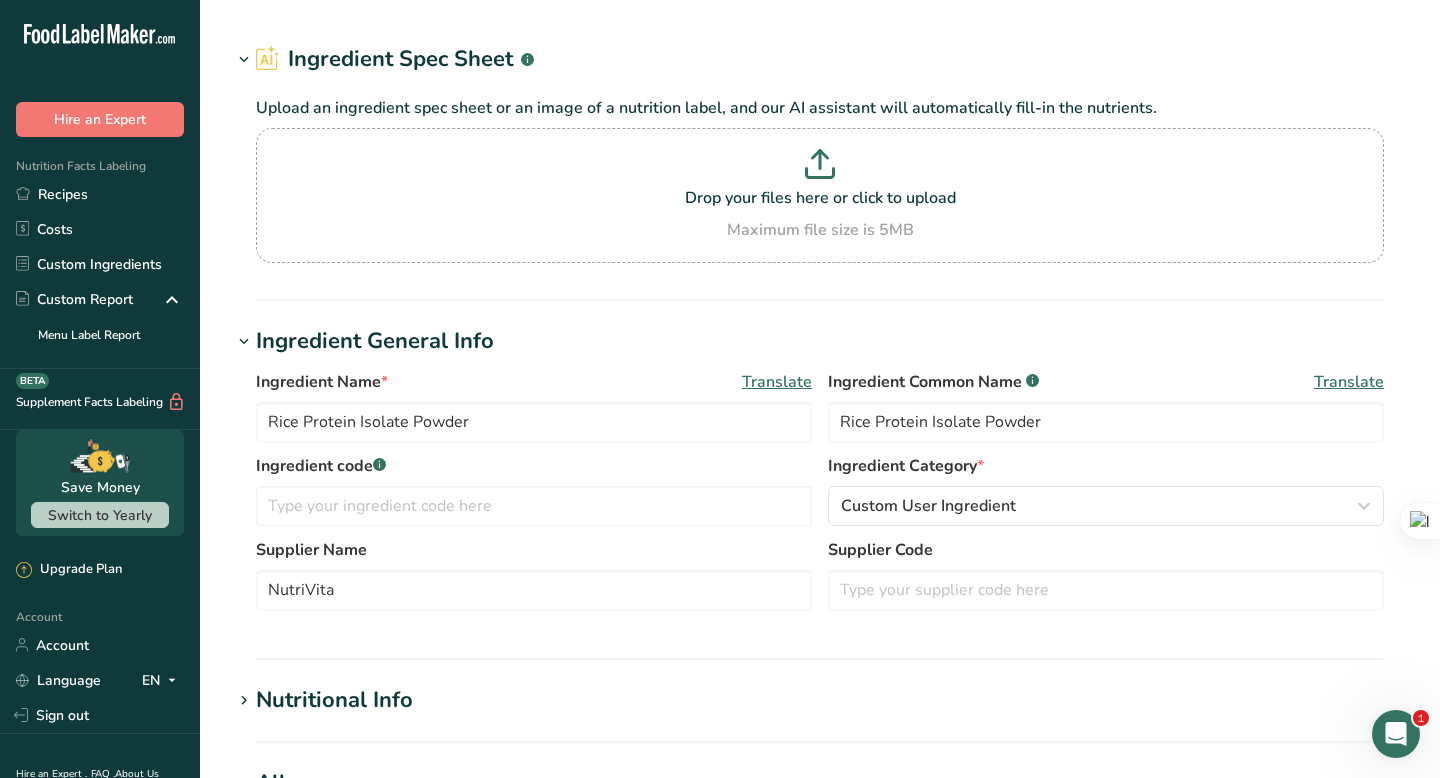 scroll, scrollTop: 0, scrollLeft: 0, axis: both 